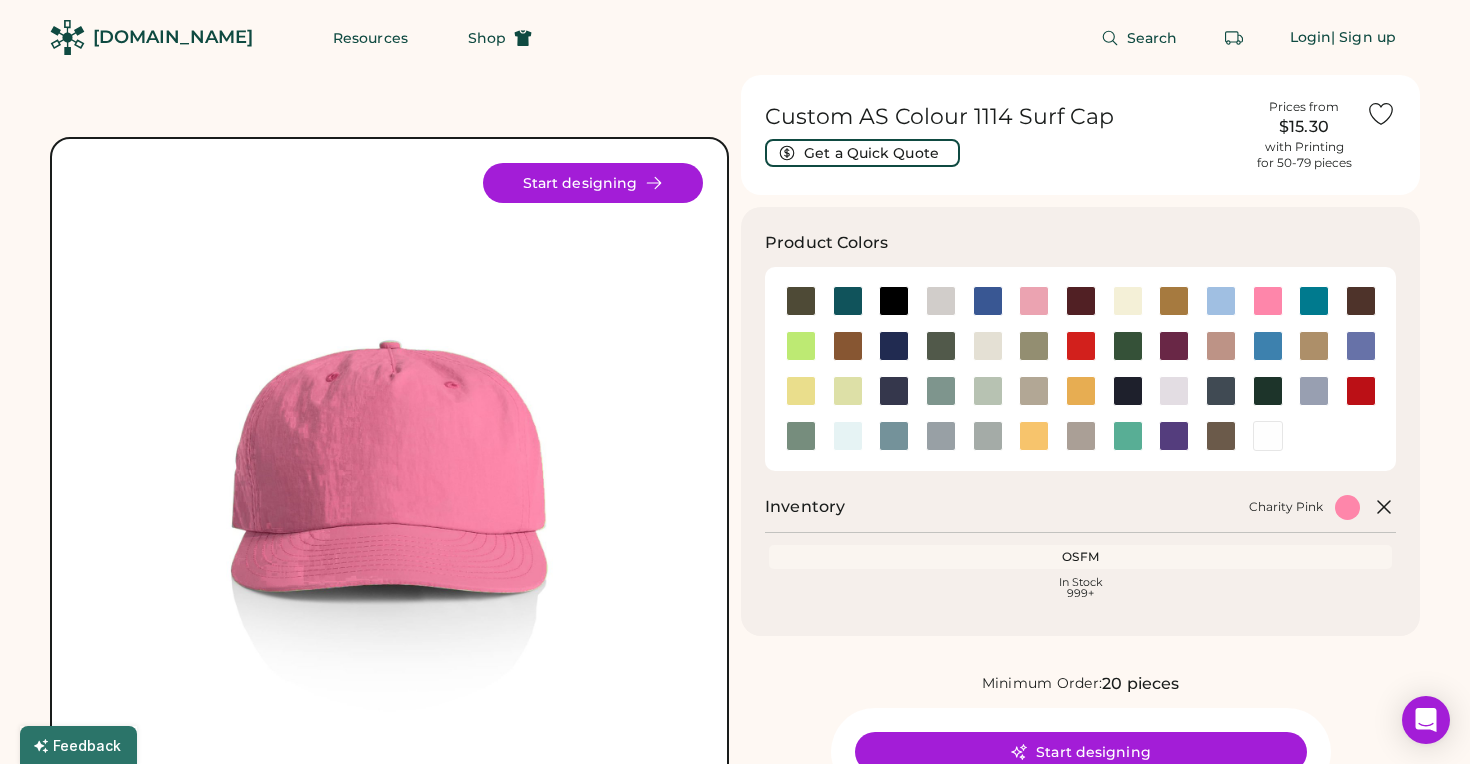 scroll, scrollTop: 0, scrollLeft: 0, axis: both 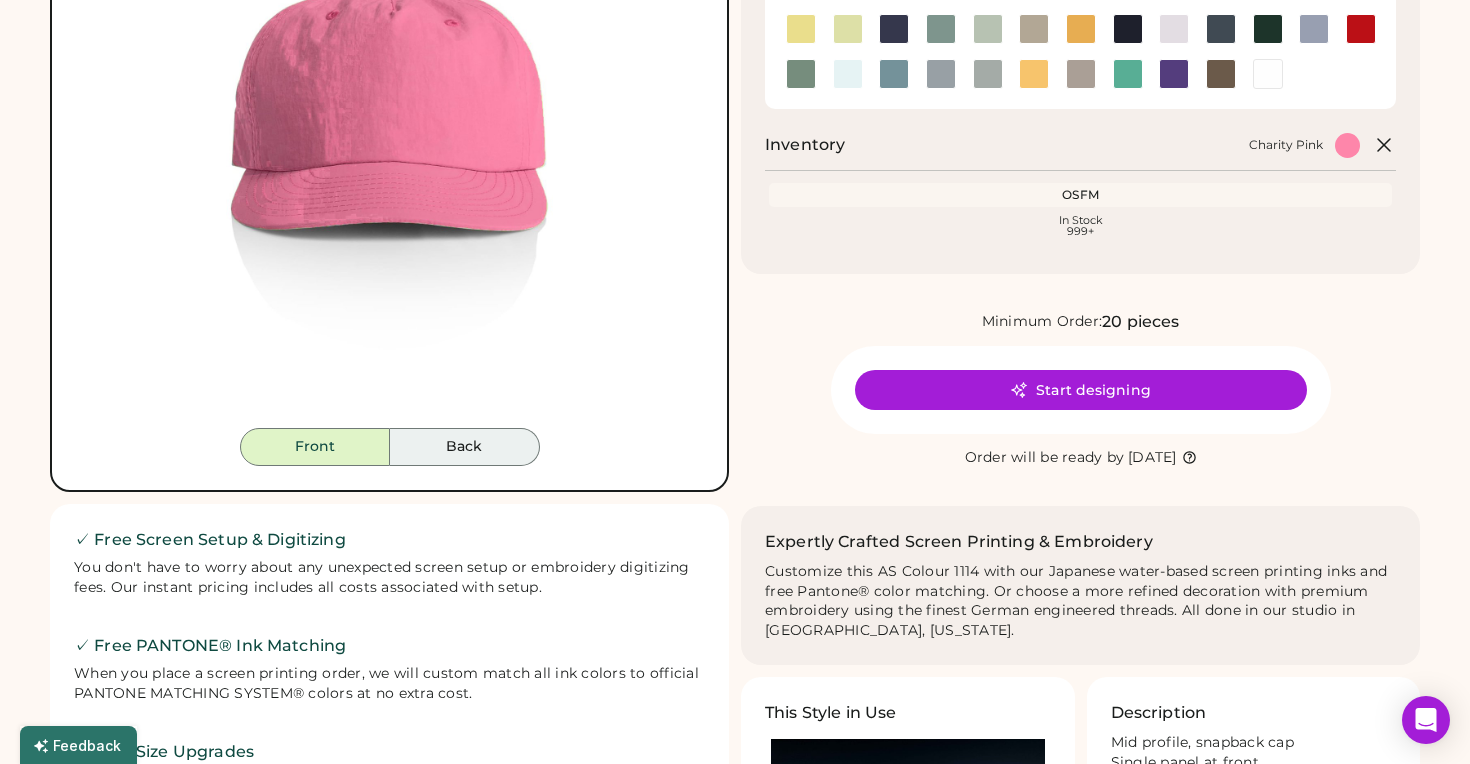click on "Back" at bounding box center [465, 447] 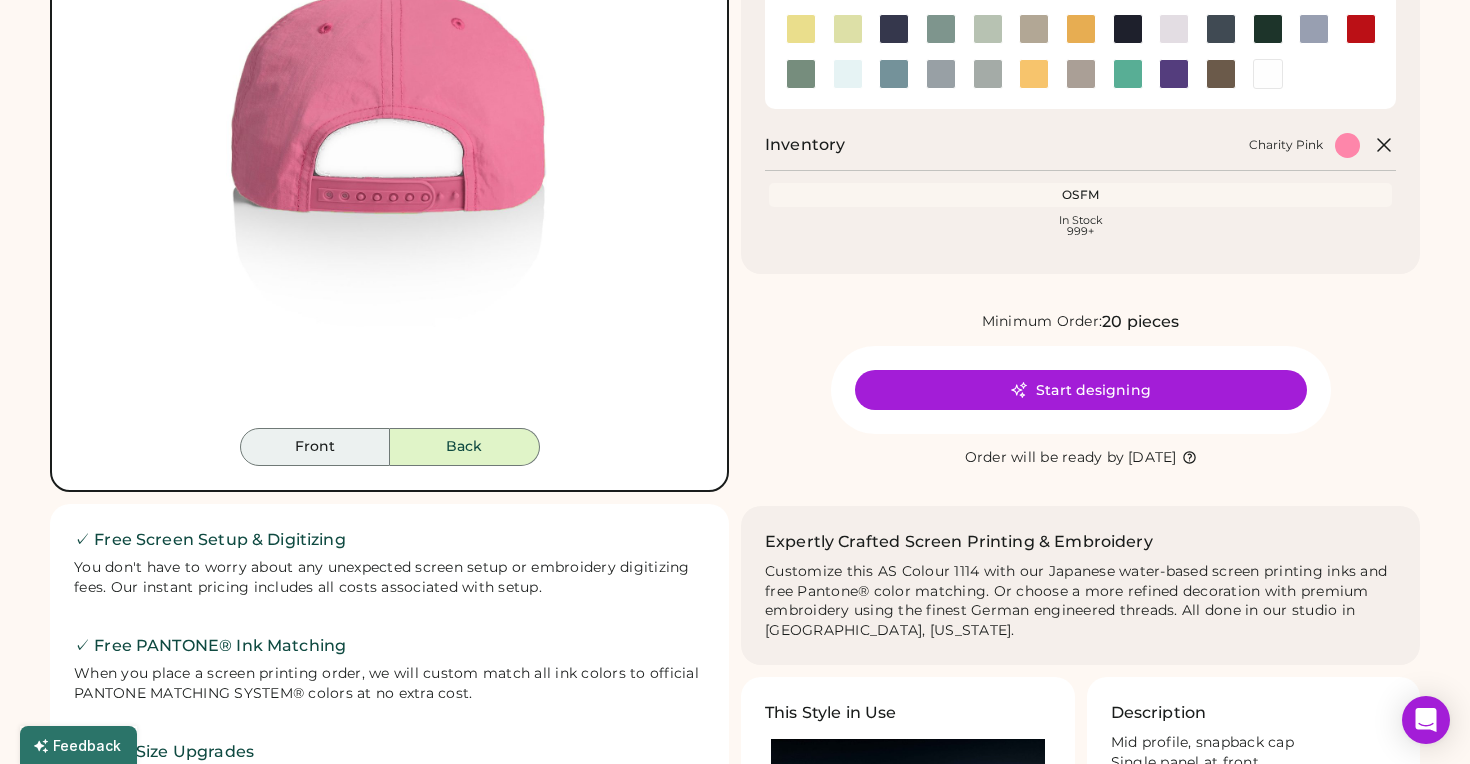 click on "Front" at bounding box center [315, 447] 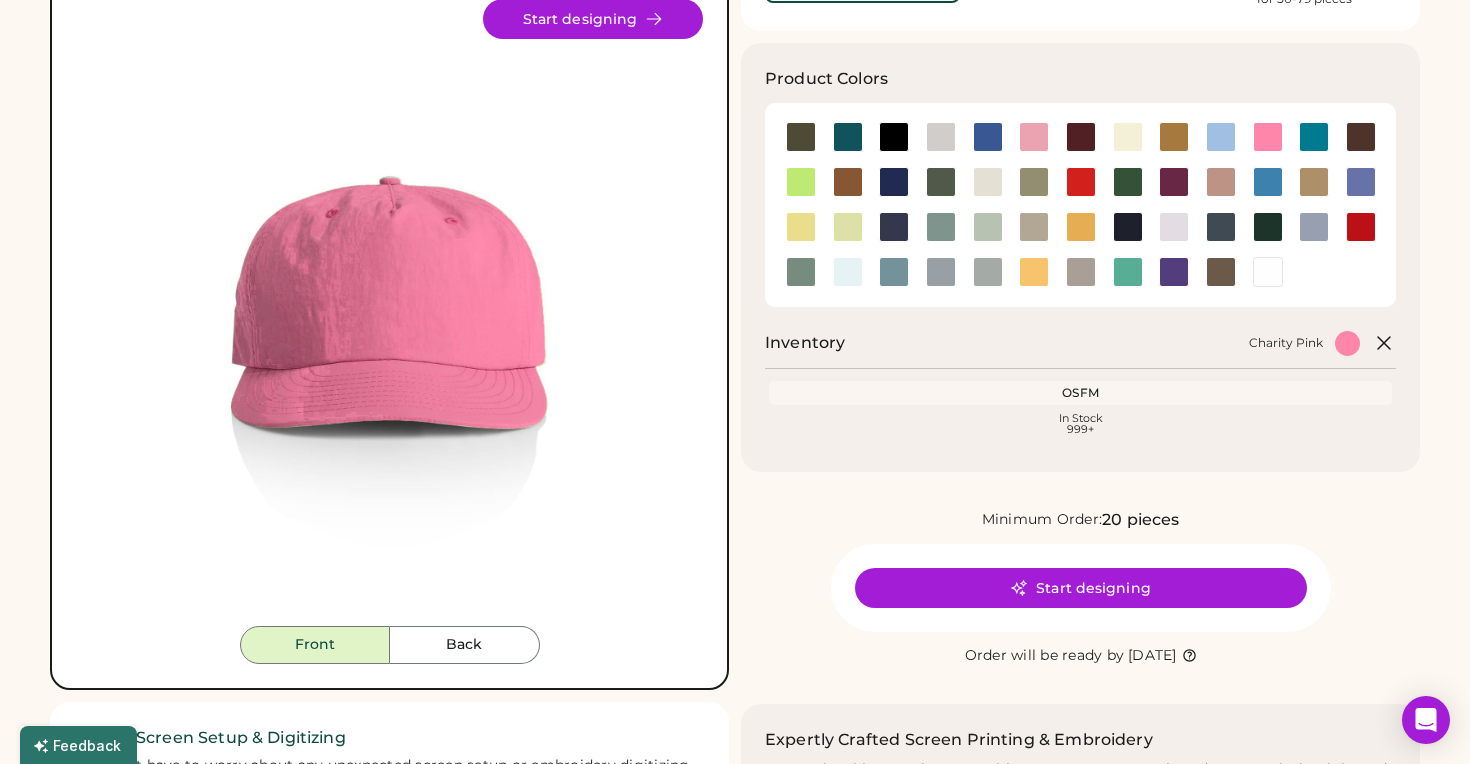 scroll, scrollTop: 163, scrollLeft: 0, axis: vertical 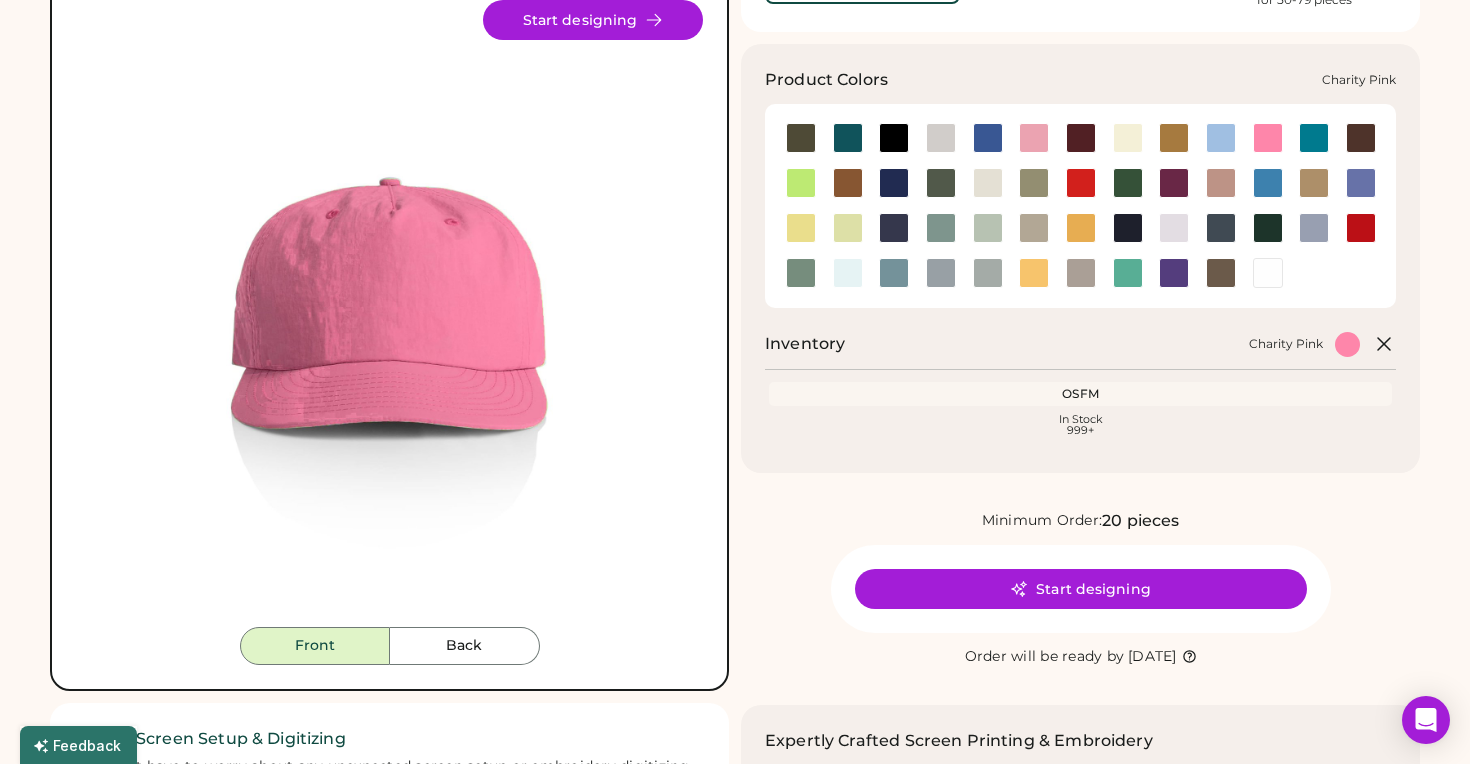 click at bounding box center [1268, 138] 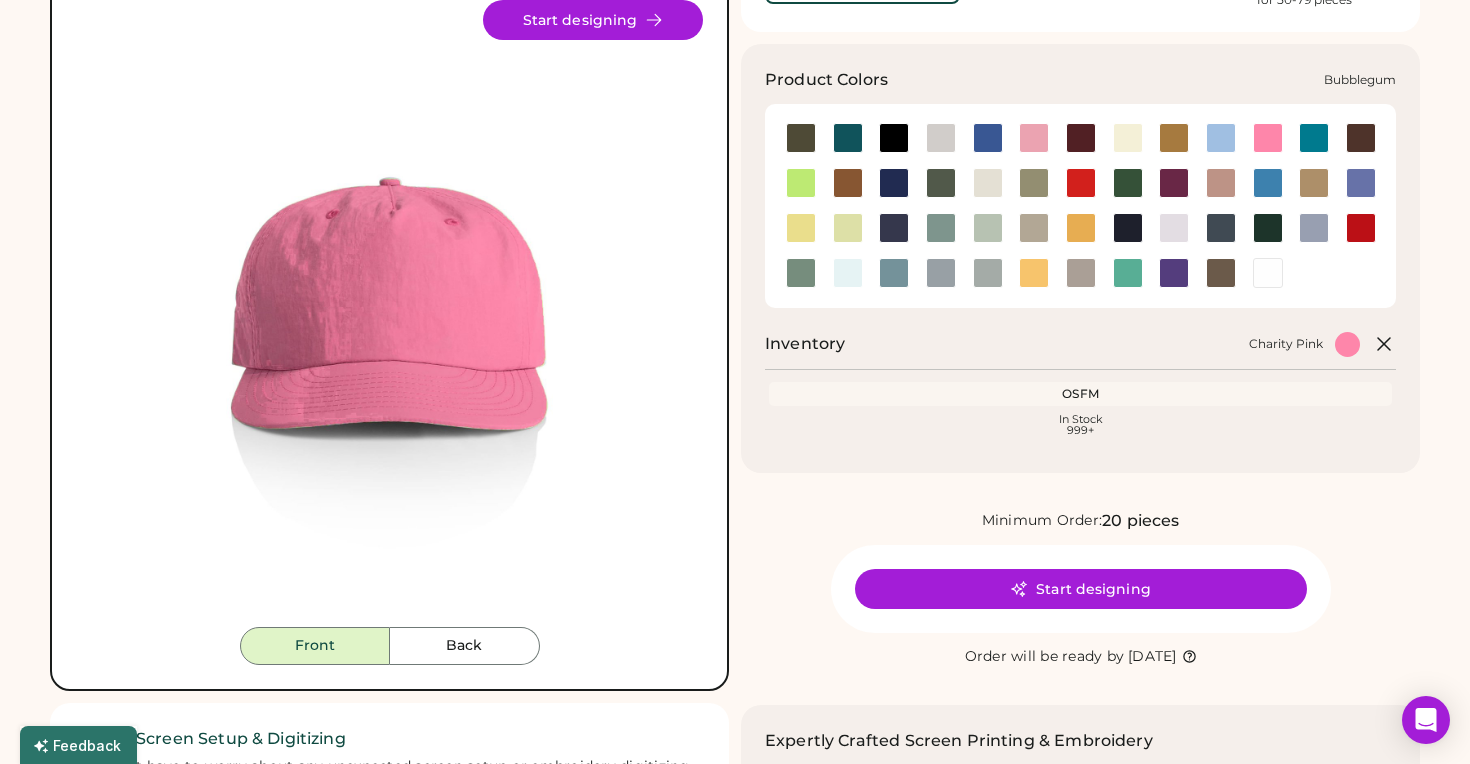 click at bounding box center [1034, 138] 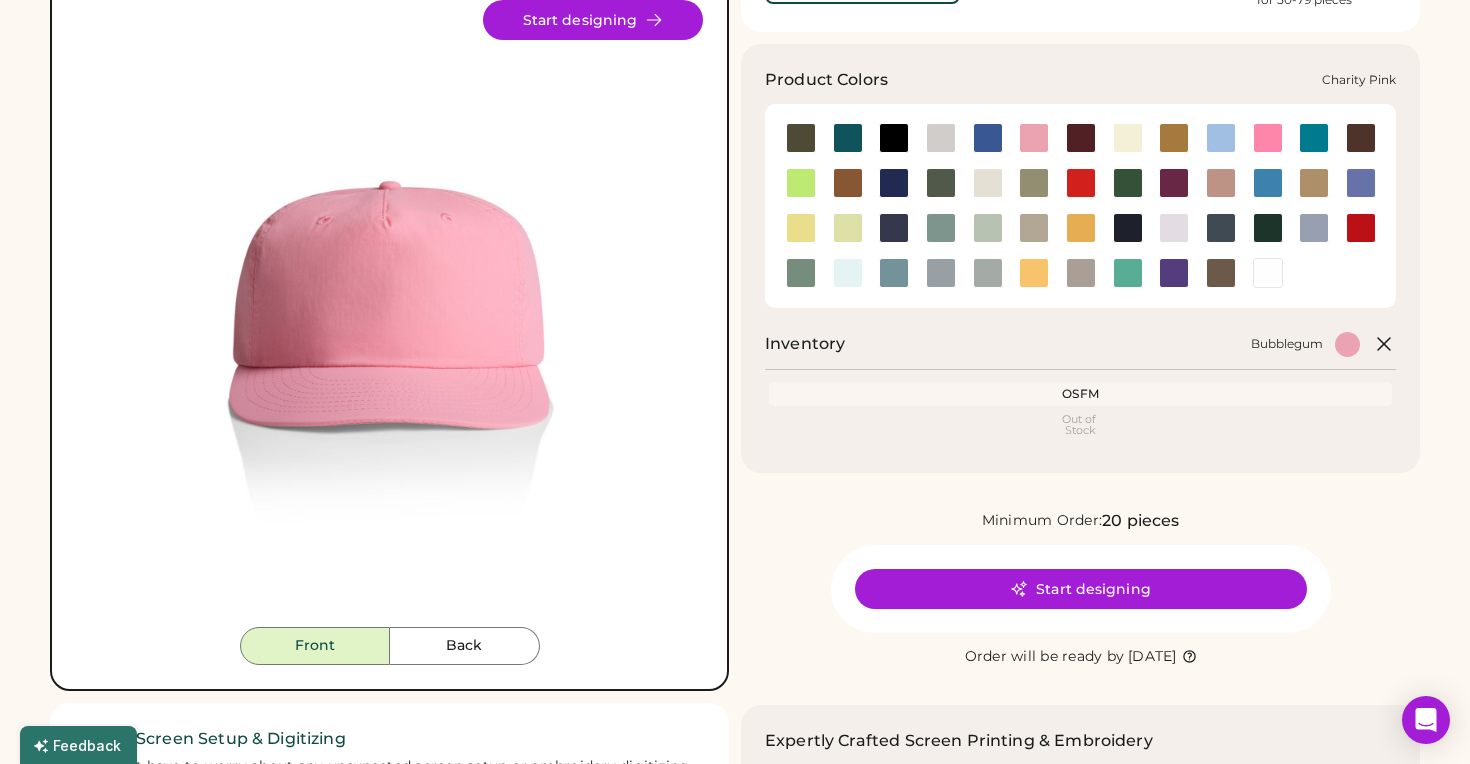 click at bounding box center [1268, 138] 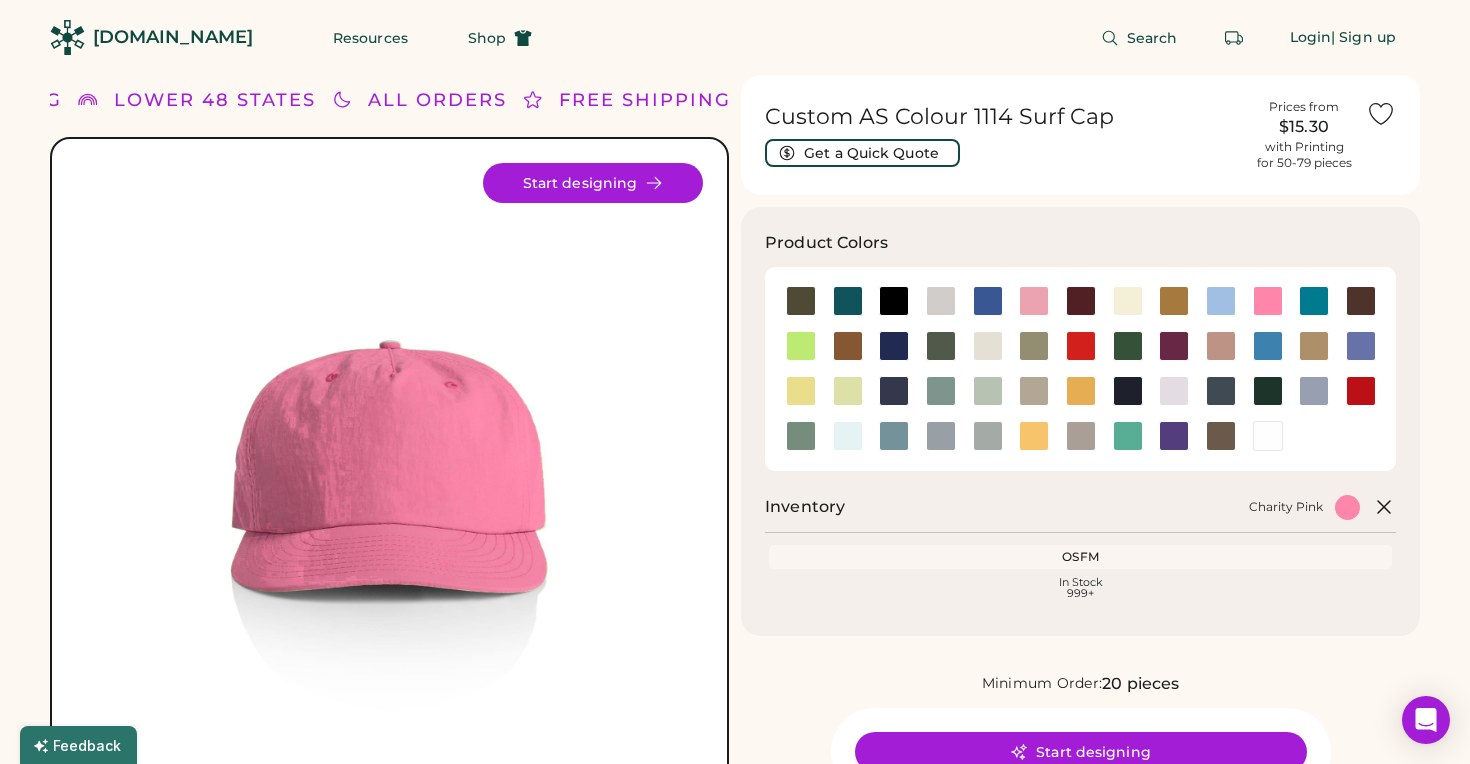 scroll, scrollTop: 0, scrollLeft: 0, axis: both 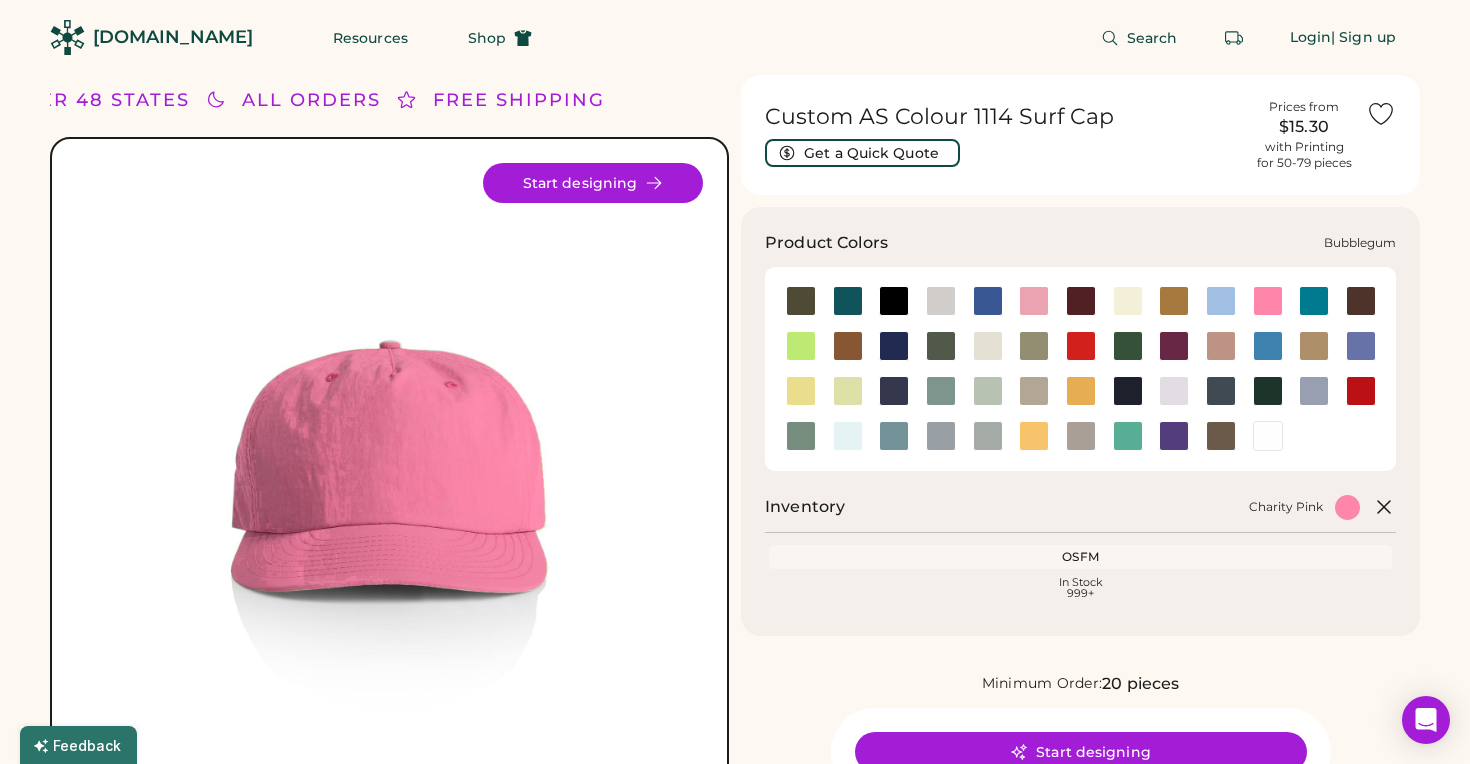 click at bounding box center (1034, 301) 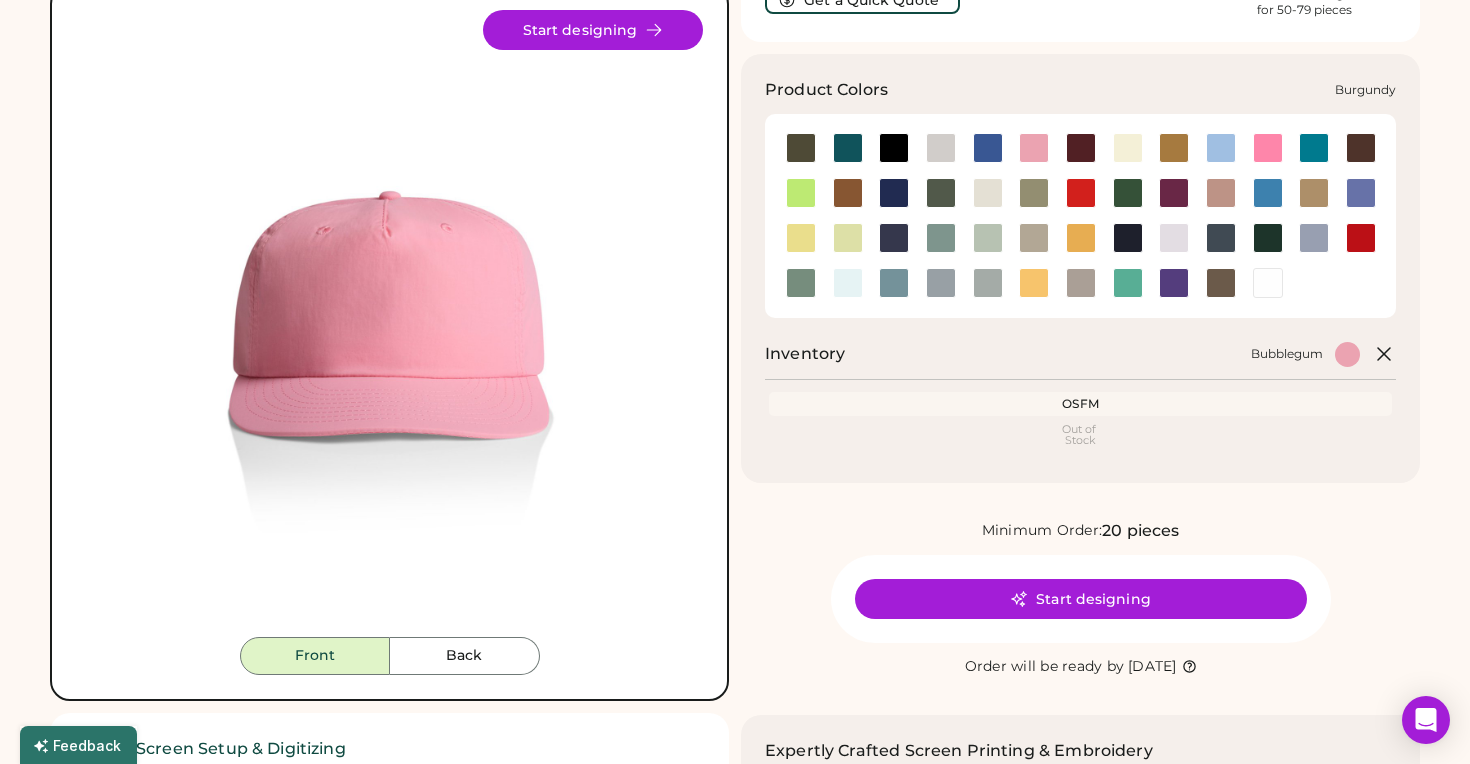 scroll, scrollTop: 154, scrollLeft: 0, axis: vertical 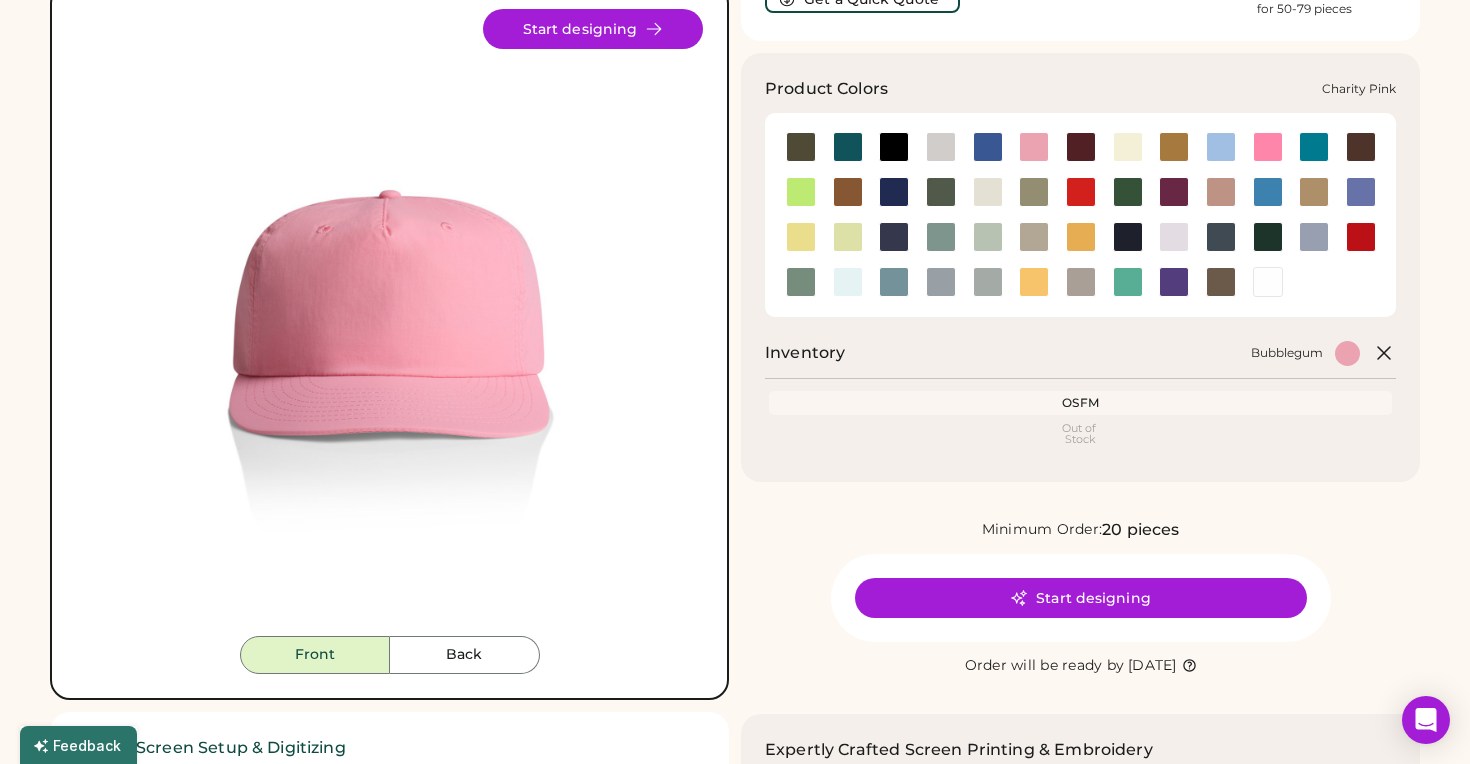 click at bounding box center [1268, 147] 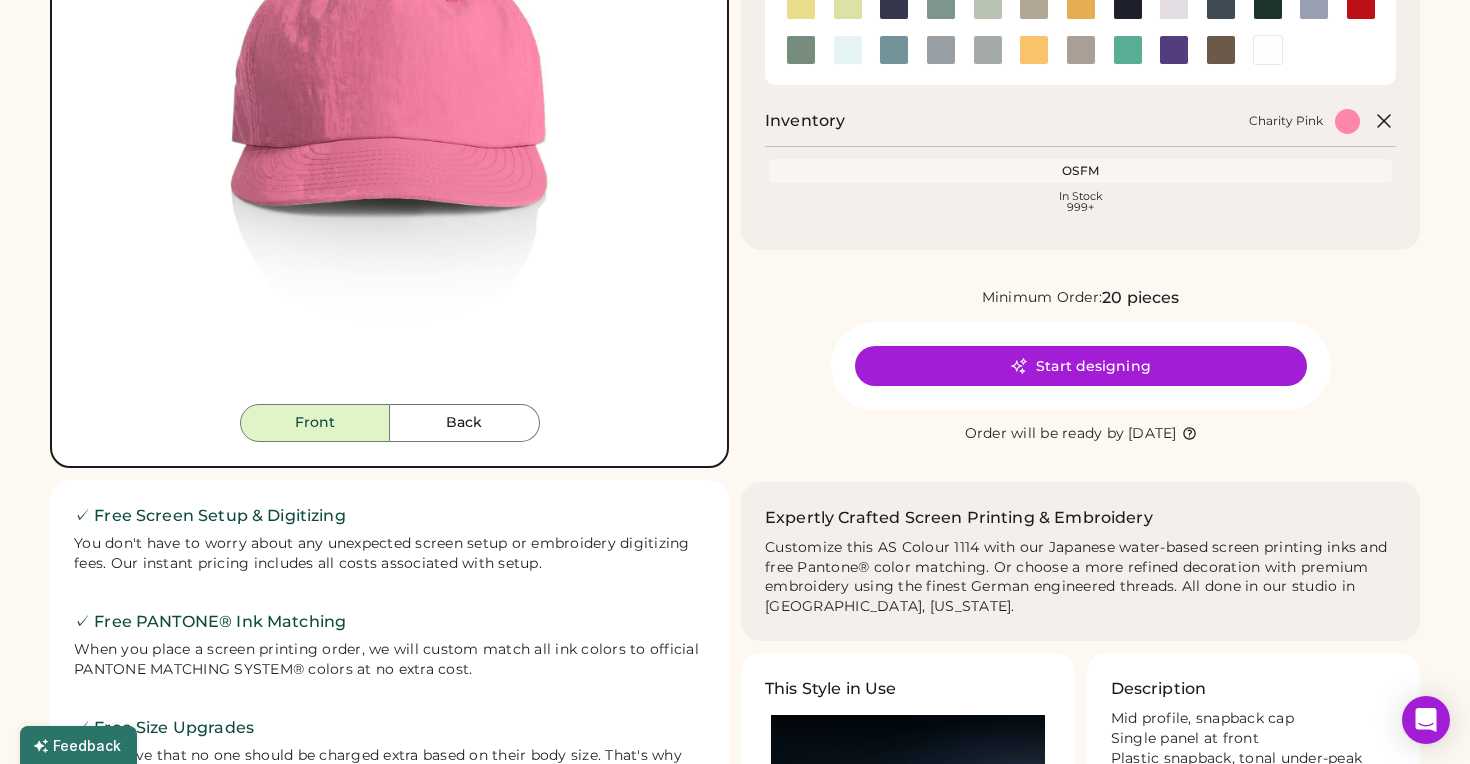 scroll, scrollTop: 388, scrollLeft: 0, axis: vertical 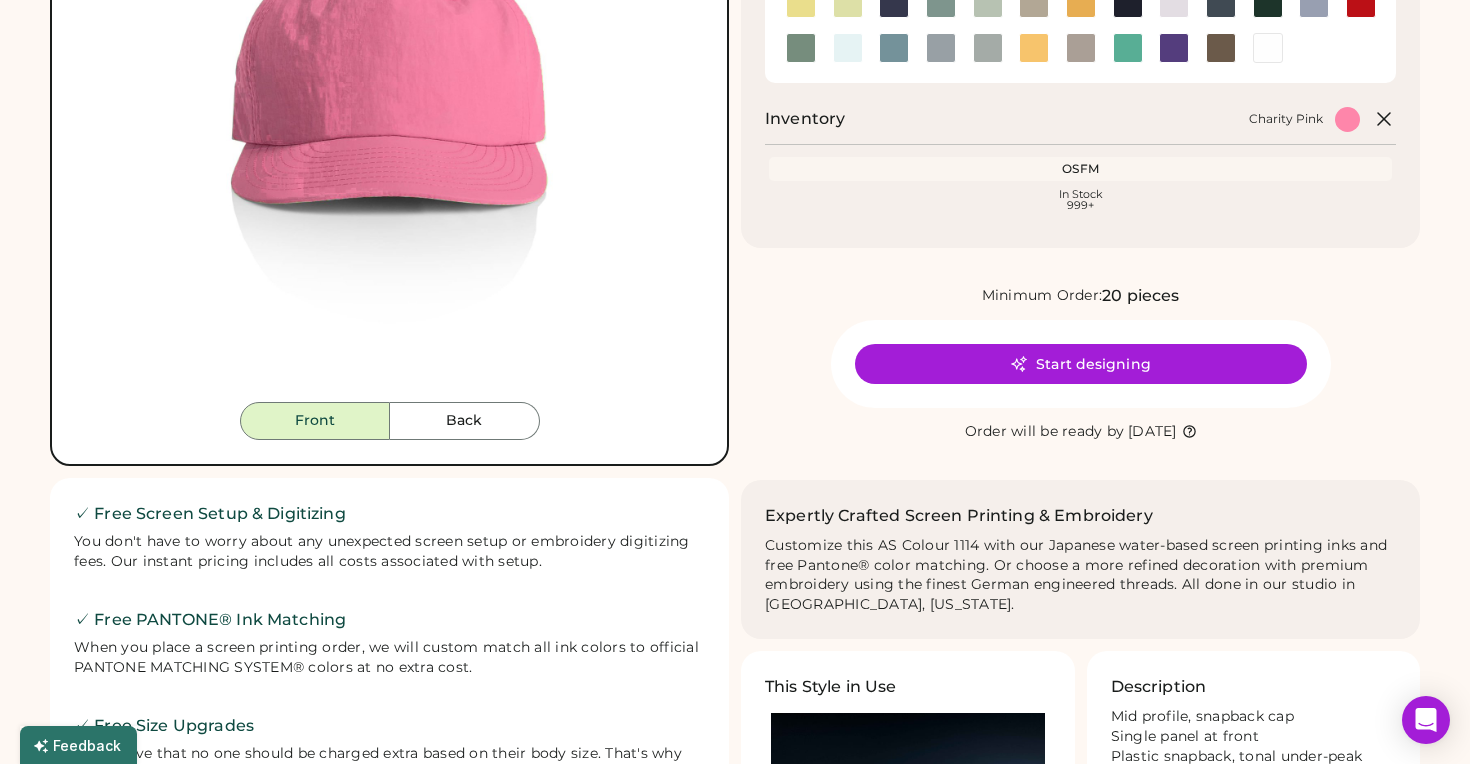 drag, startPoint x: 1326, startPoint y: 13, endPoint x: 1188, endPoint y: 345, distance: 359.5386 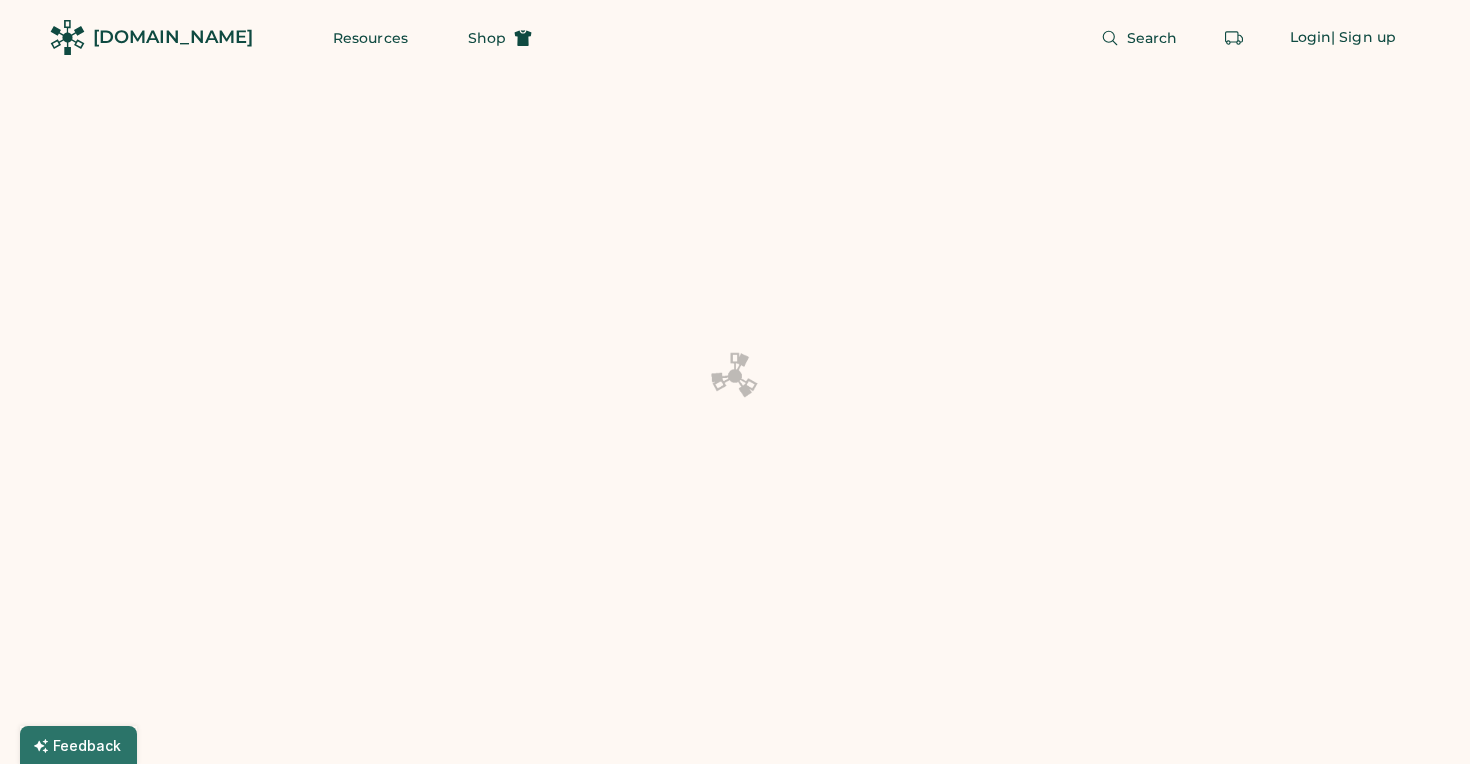 scroll, scrollTop: 0, scrollLeft: 0, axis: both 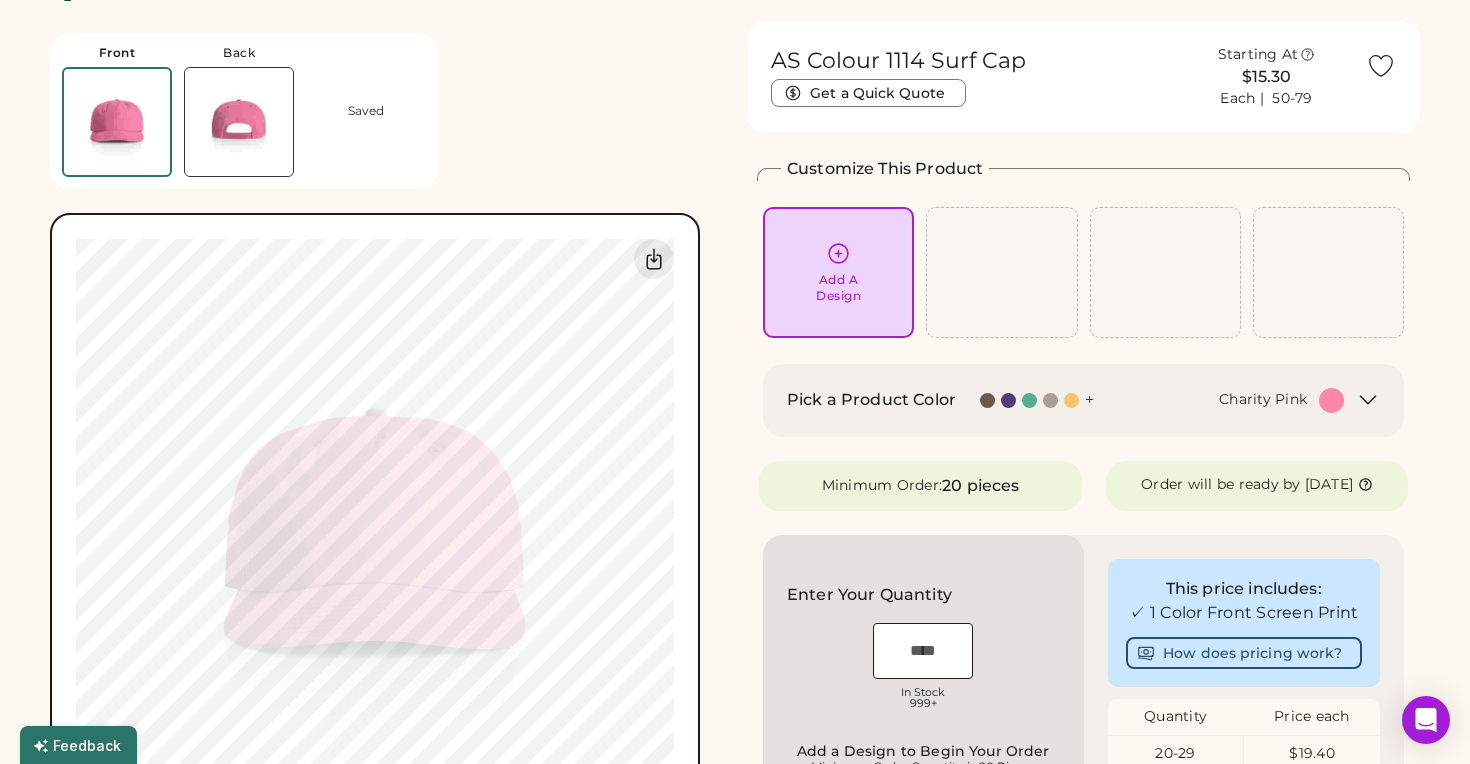 click on "Add A
Design" at bounding box center (838, 272) 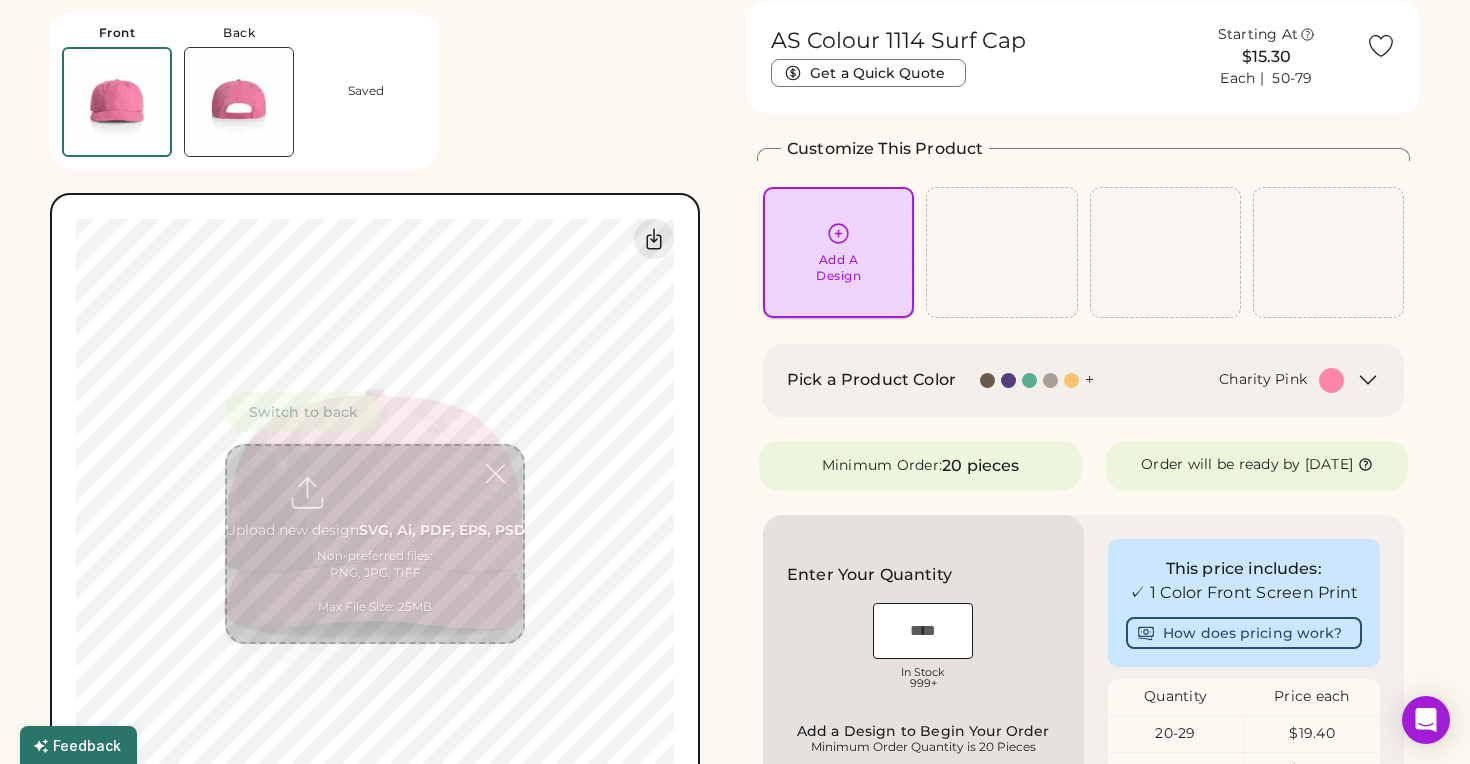scroll, scrollTop: 75, scrollLeft: 0, axis: vertical 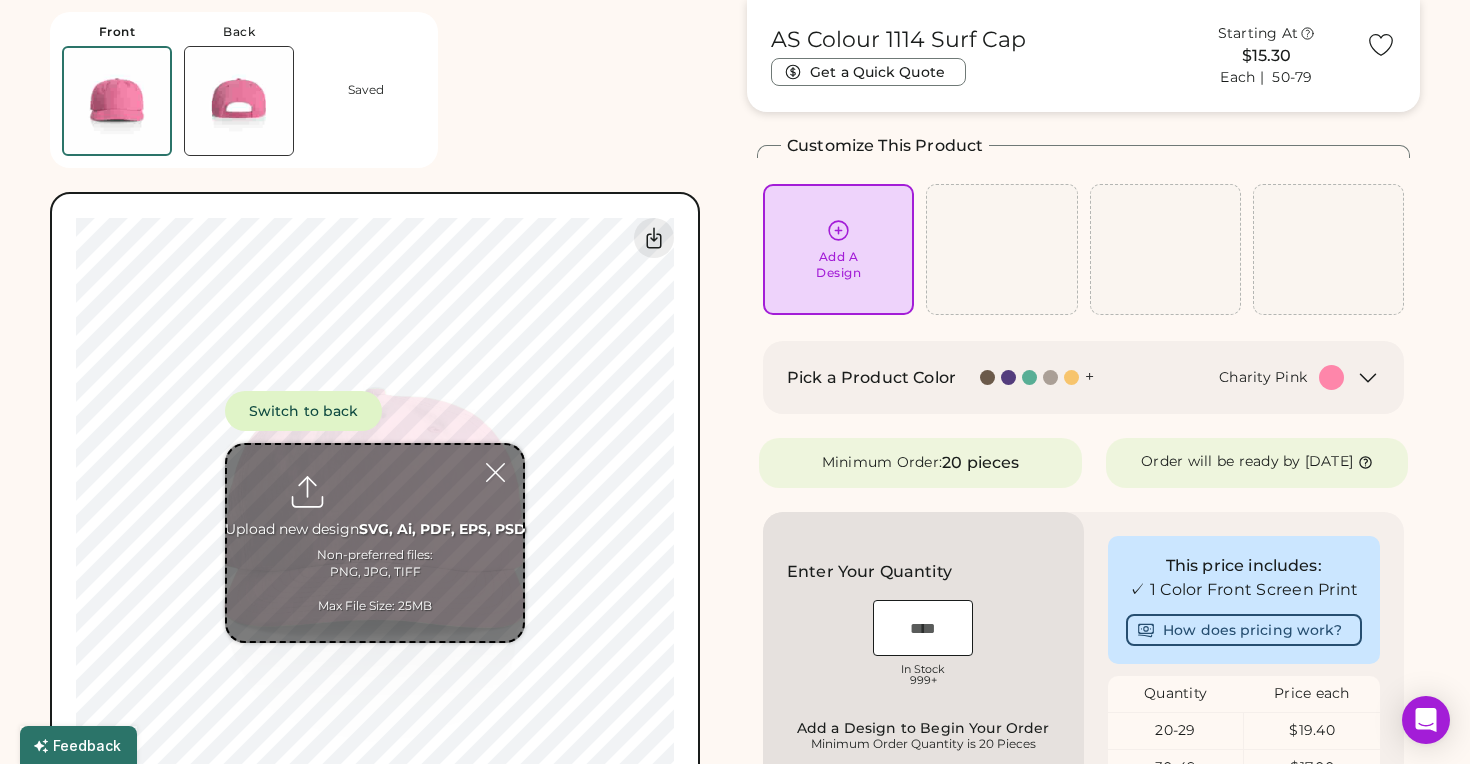 click at bounding box center (375, 543) 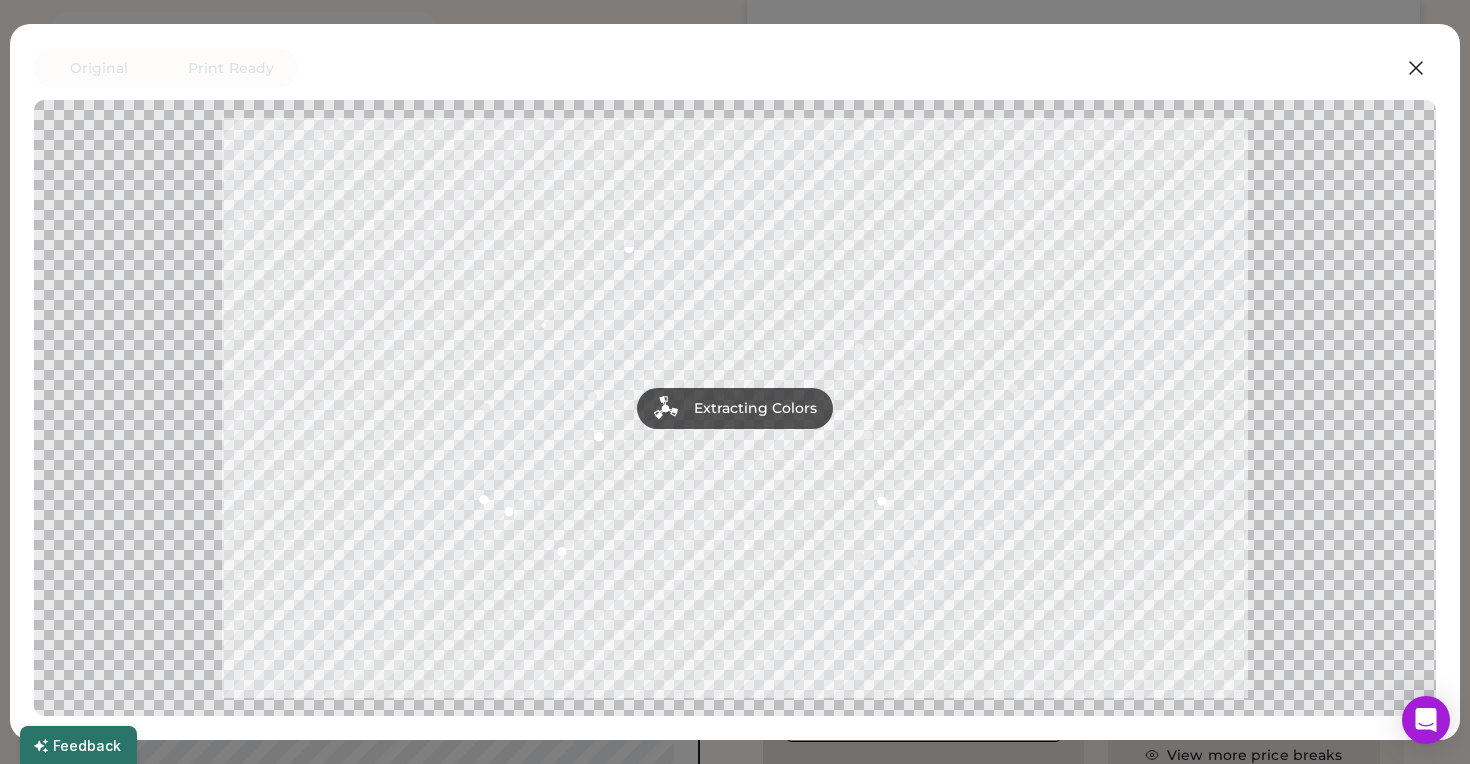 scroll, scrollTop: 290, scrollLeft: 0, axis: vertical 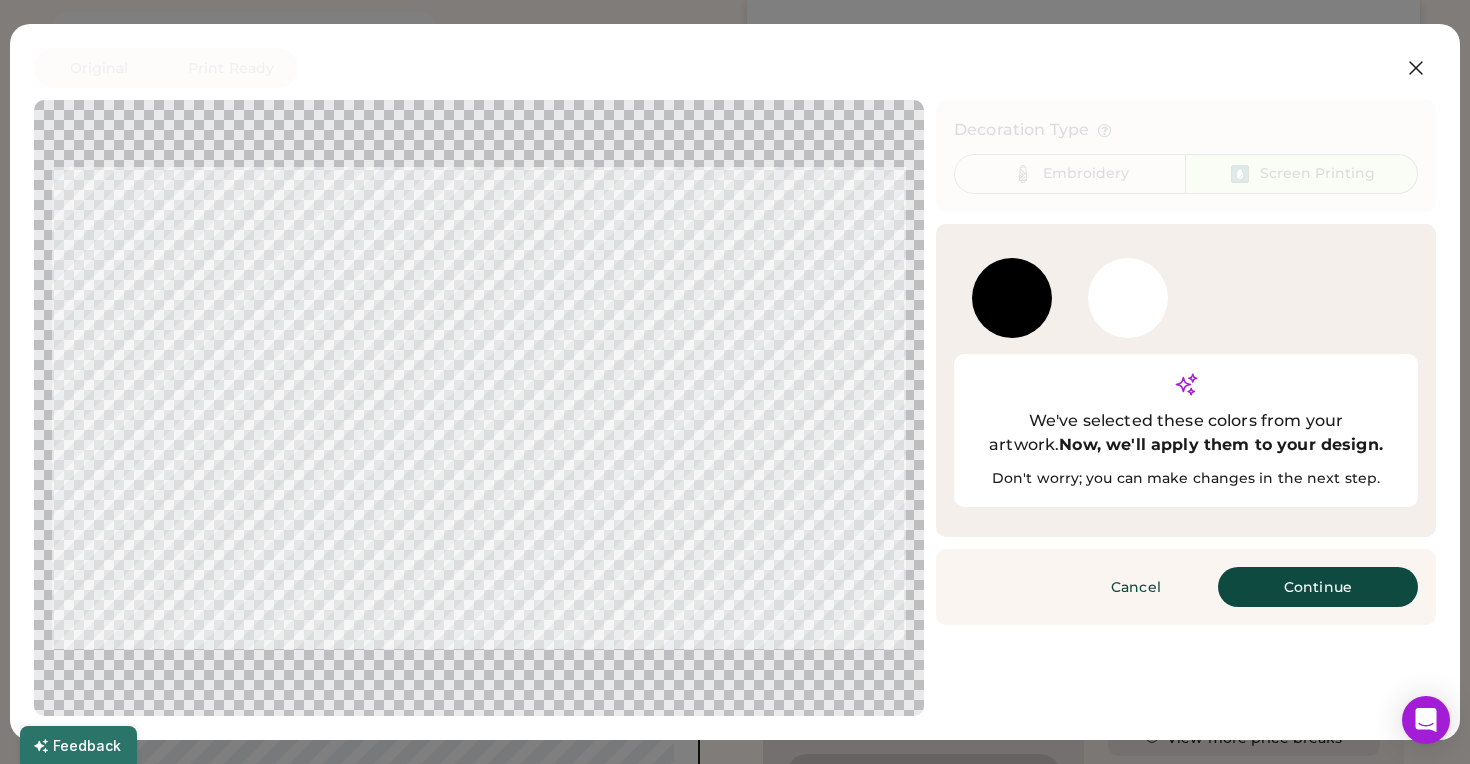 click at bounding box center (1128, 298) 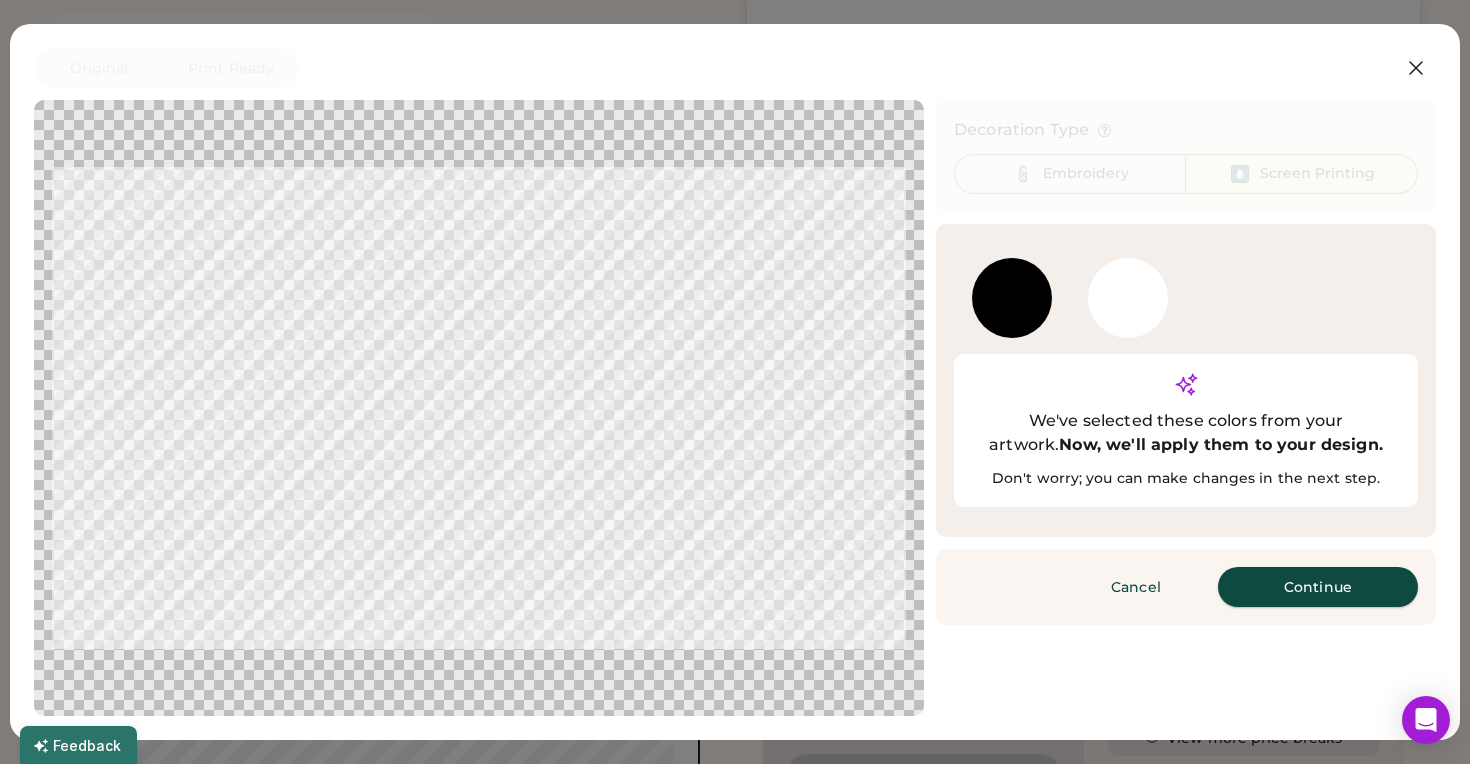 click on "Continue" at bounding box center (1318, 587) 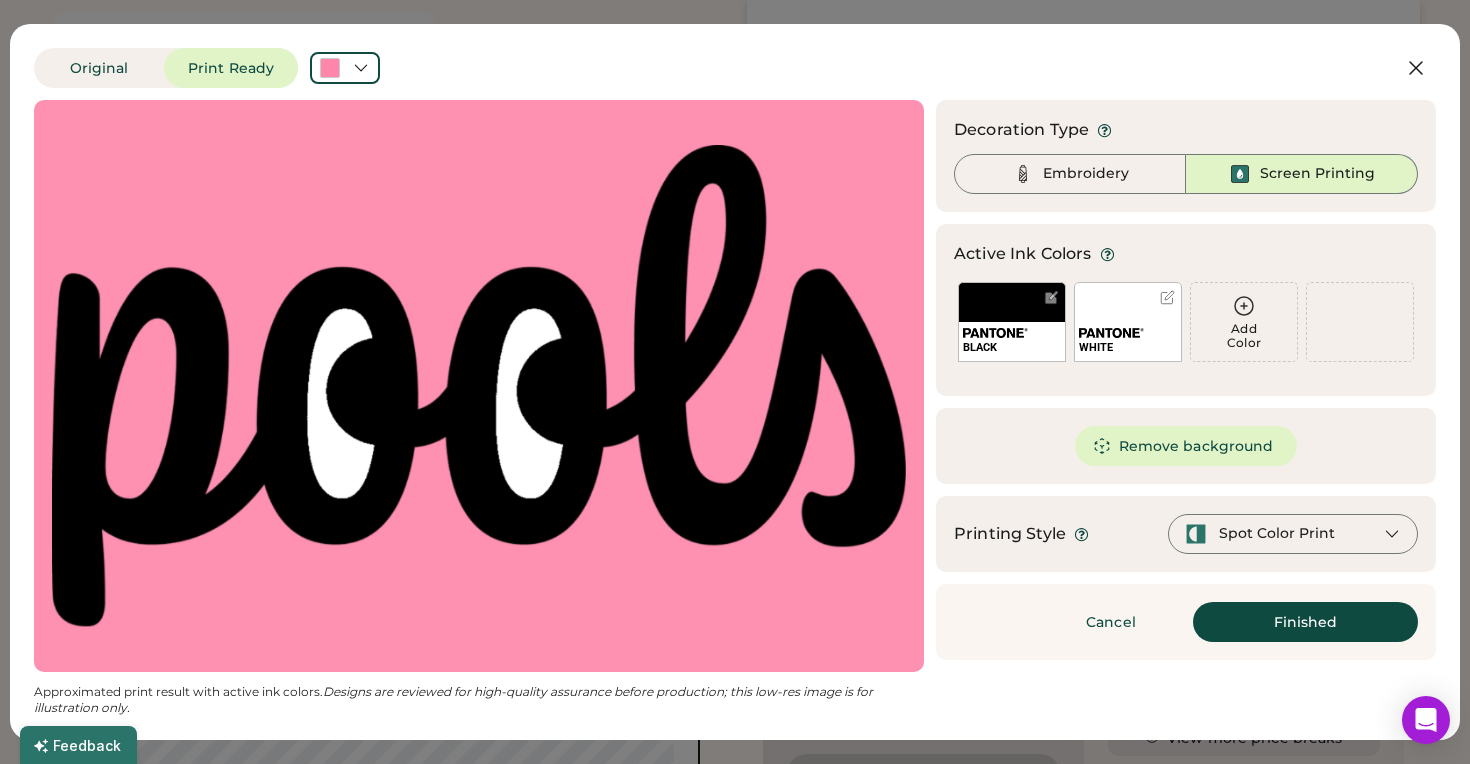 click at bounding box center (479, 386) 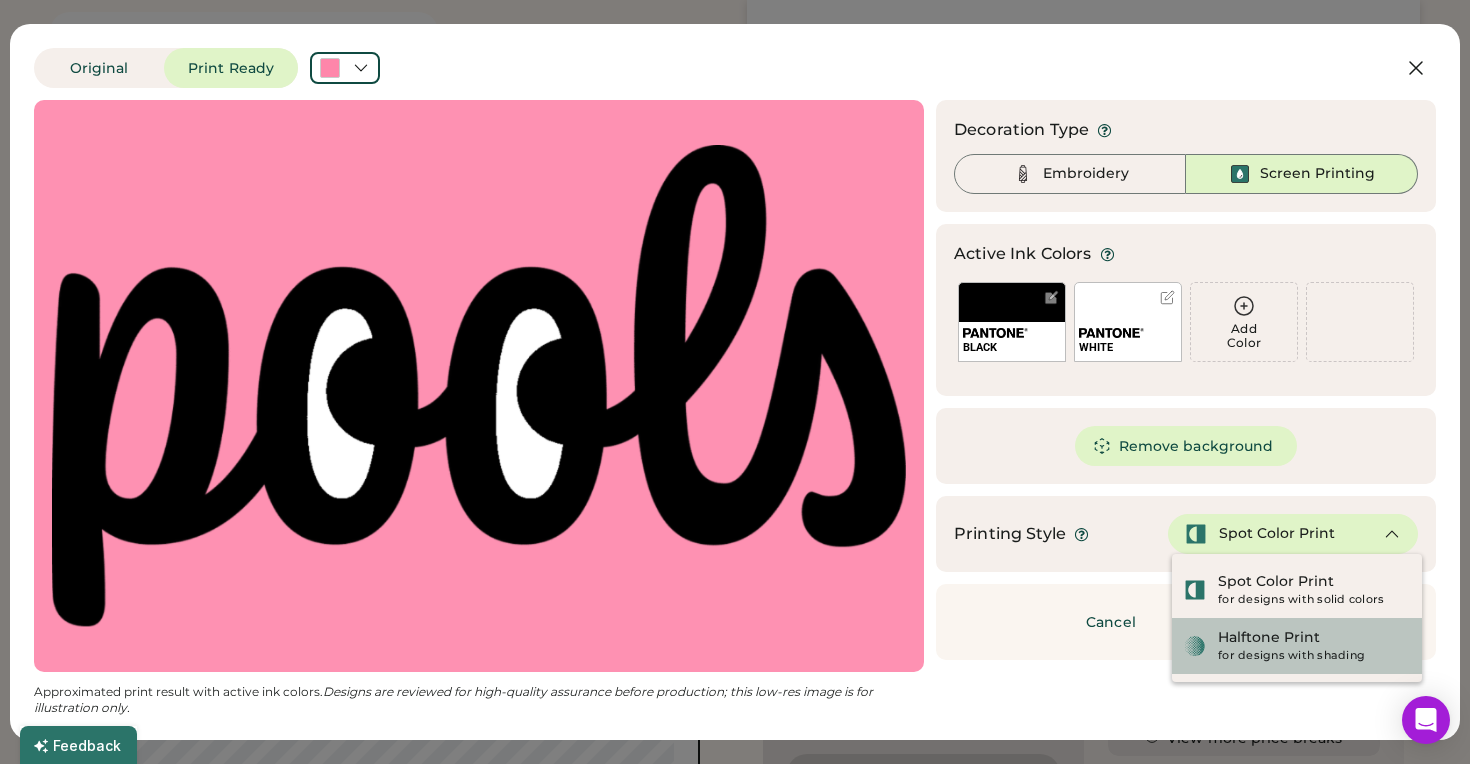 click on "Halftone Print" at bounding box center [1269, 638] 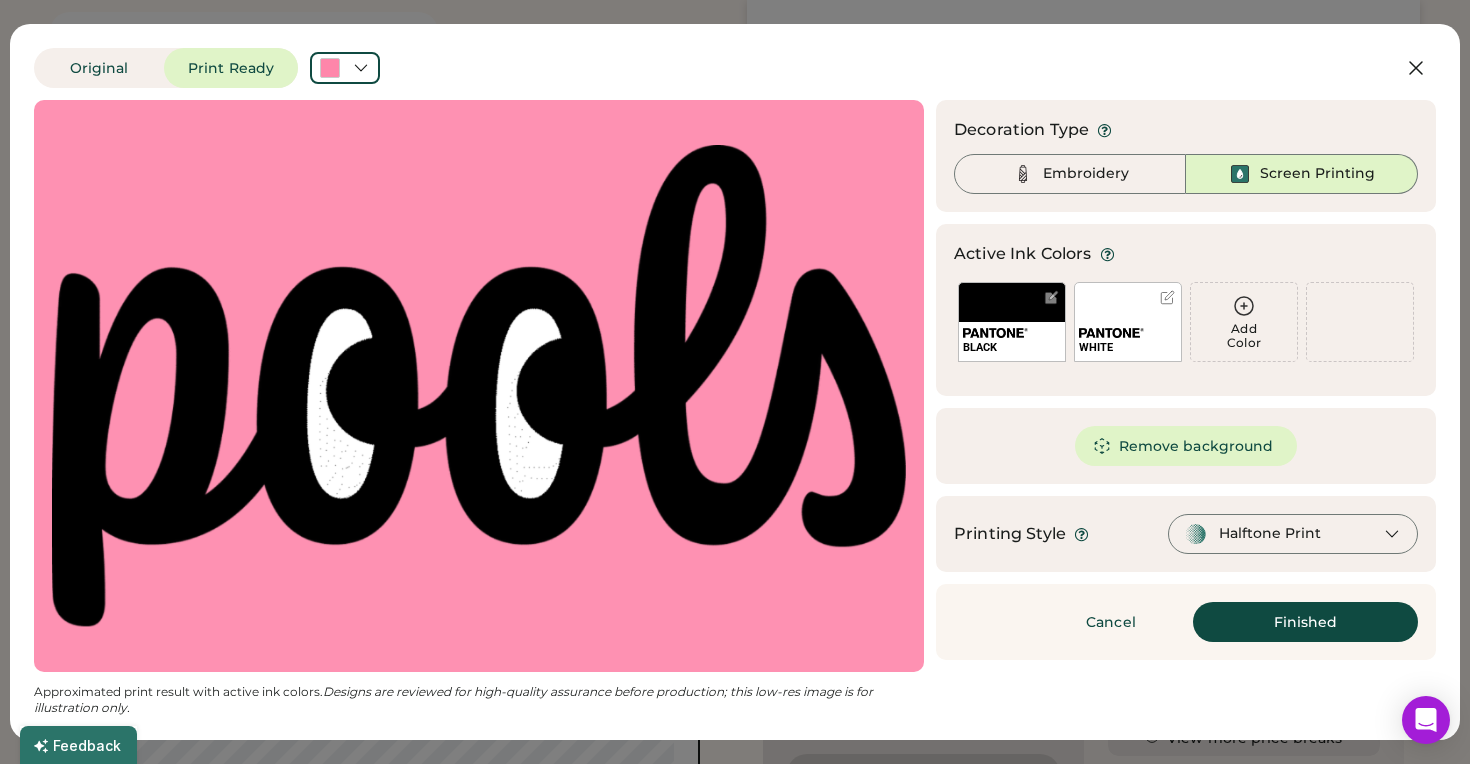 click on "Halftone Print" at bounding box center (1293, 534) 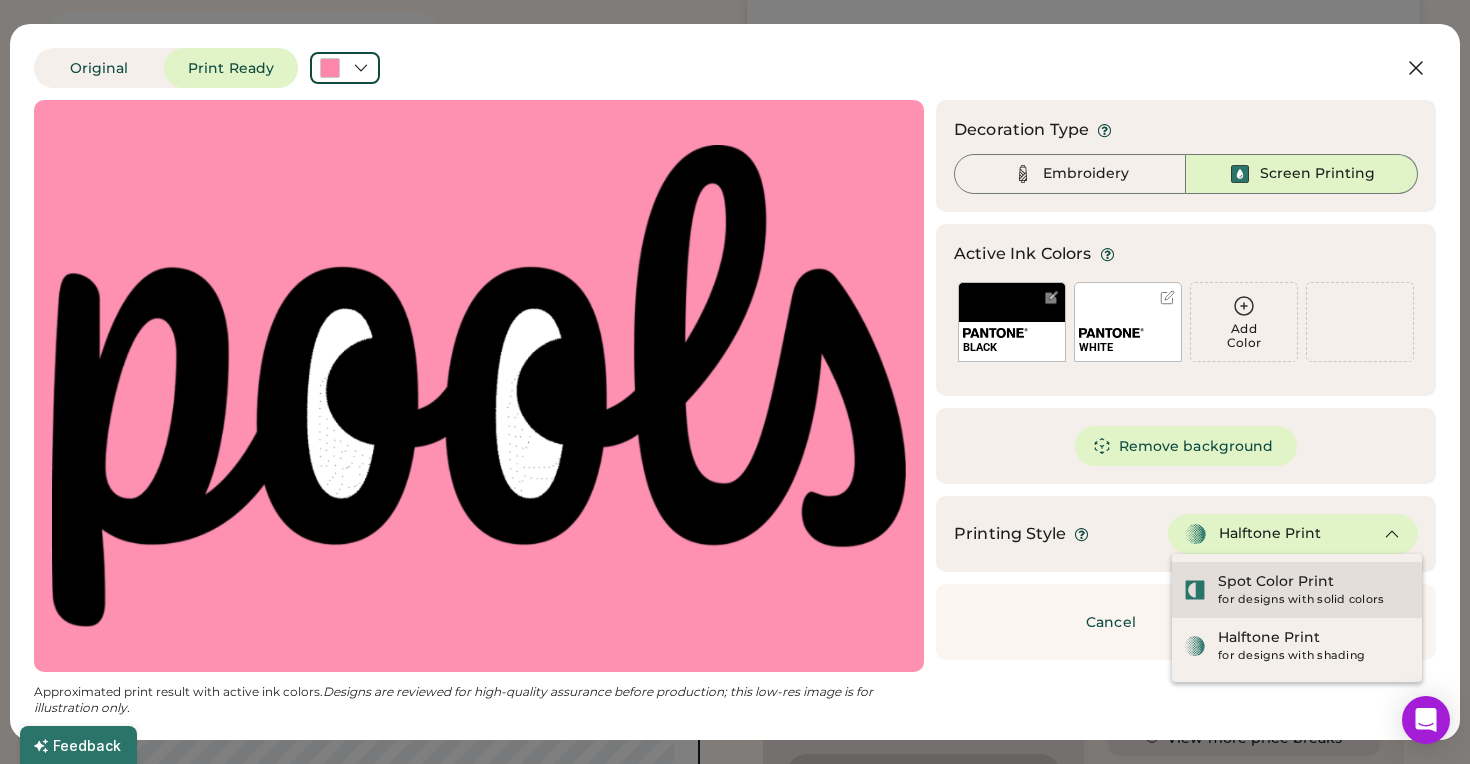 click on "Spot Color Print for designs with solid colors" at bounding box center (1314, 590) 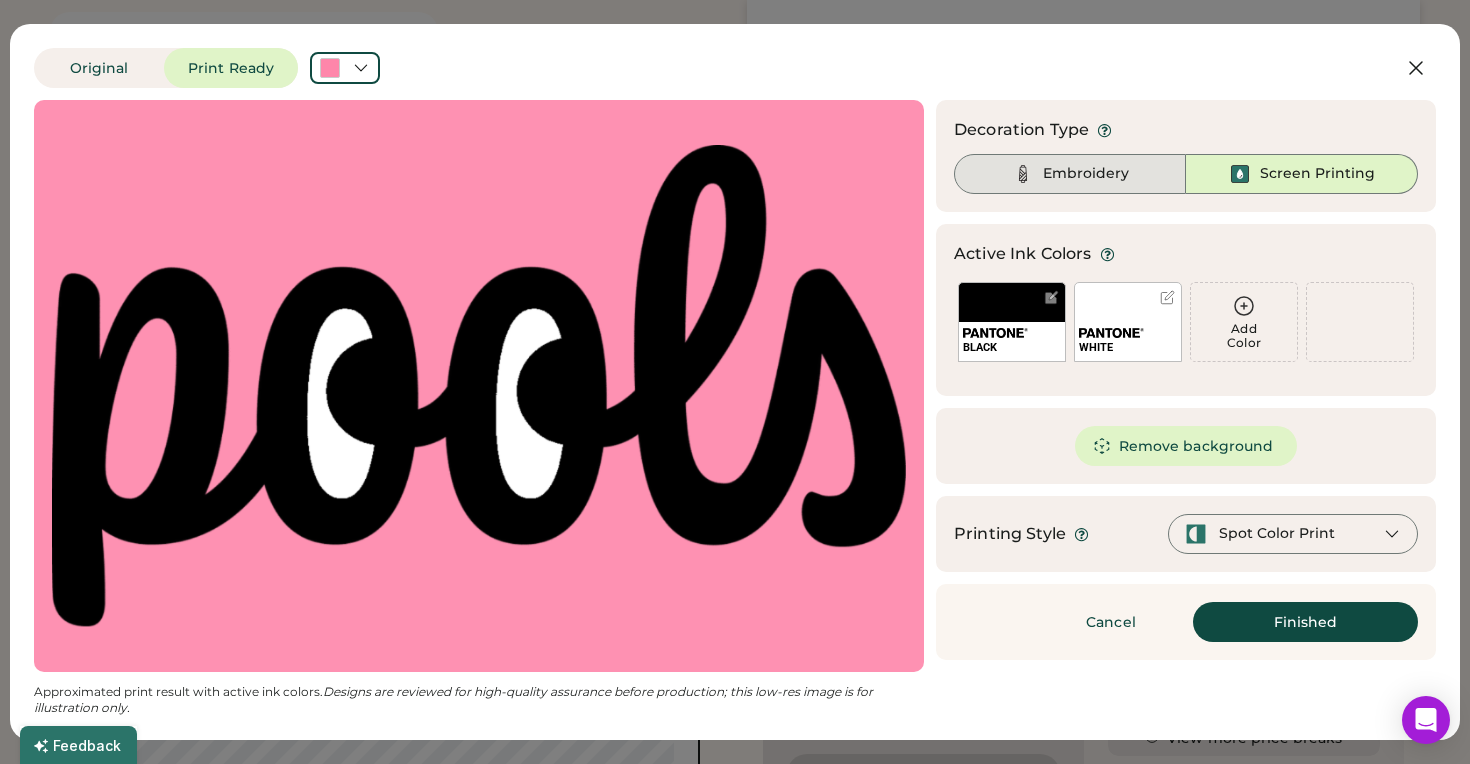 click on "Embroidery" at bounding box center [1070, 174] 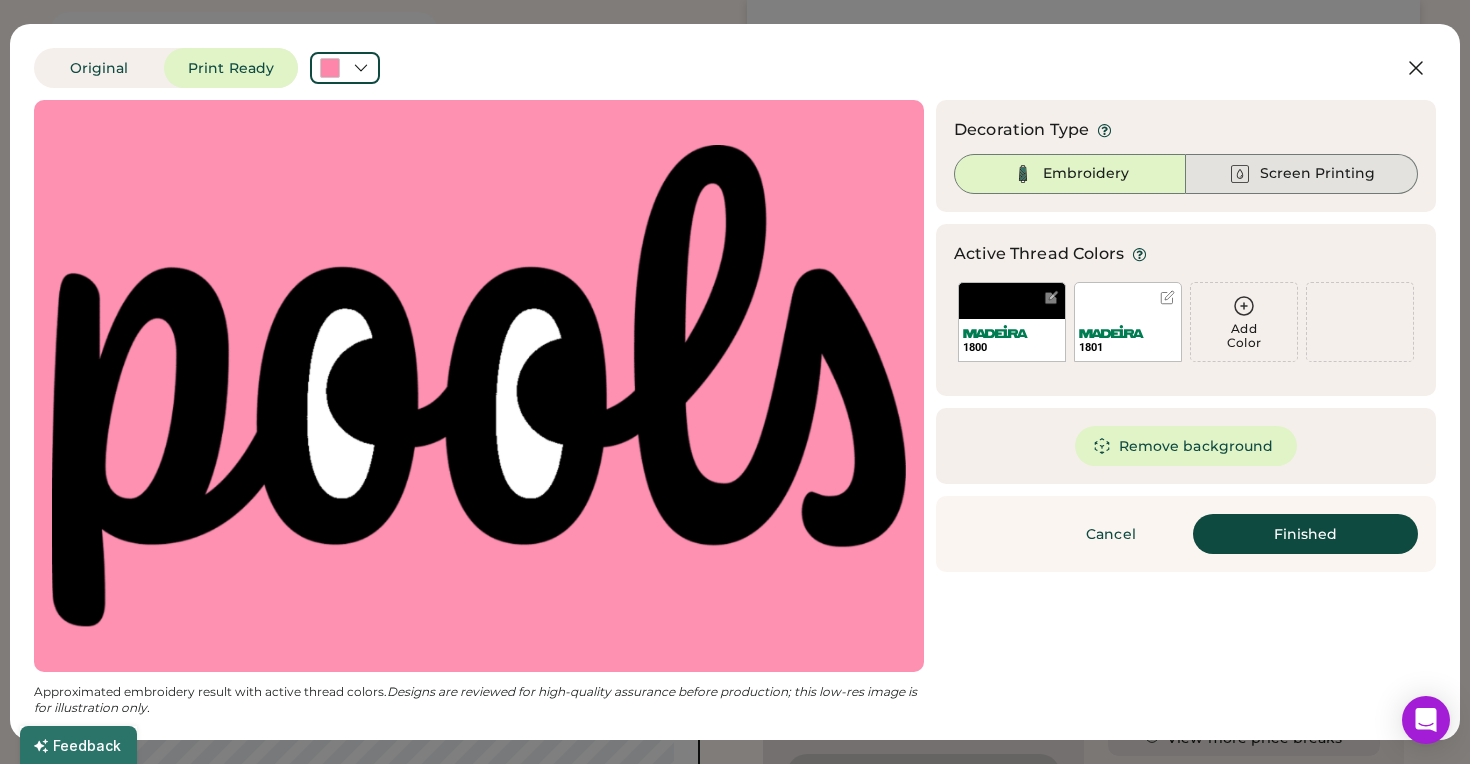 click on "Screen Printing" at bounding box center (1317, 174) 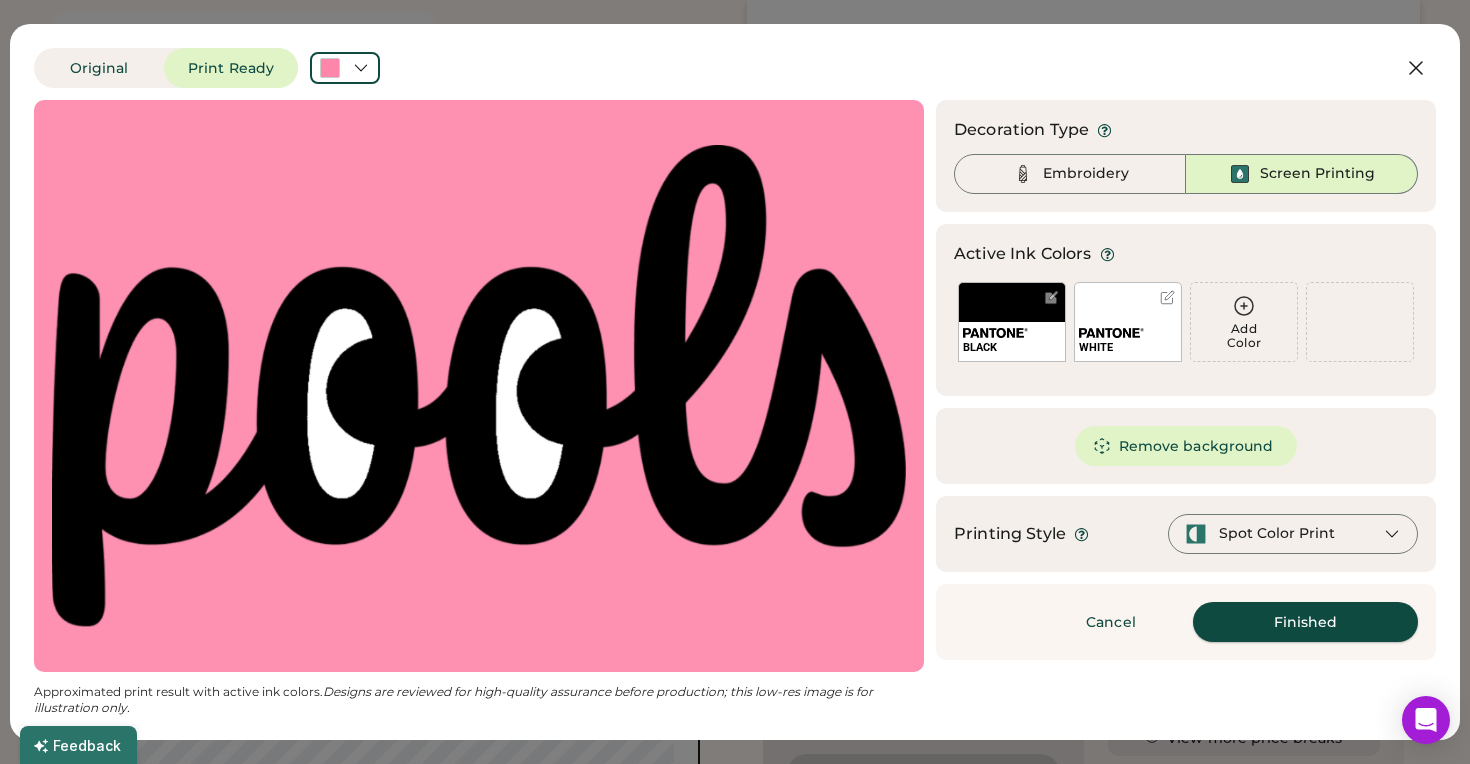 click on "Finished" at bounding box center (1305, 622) 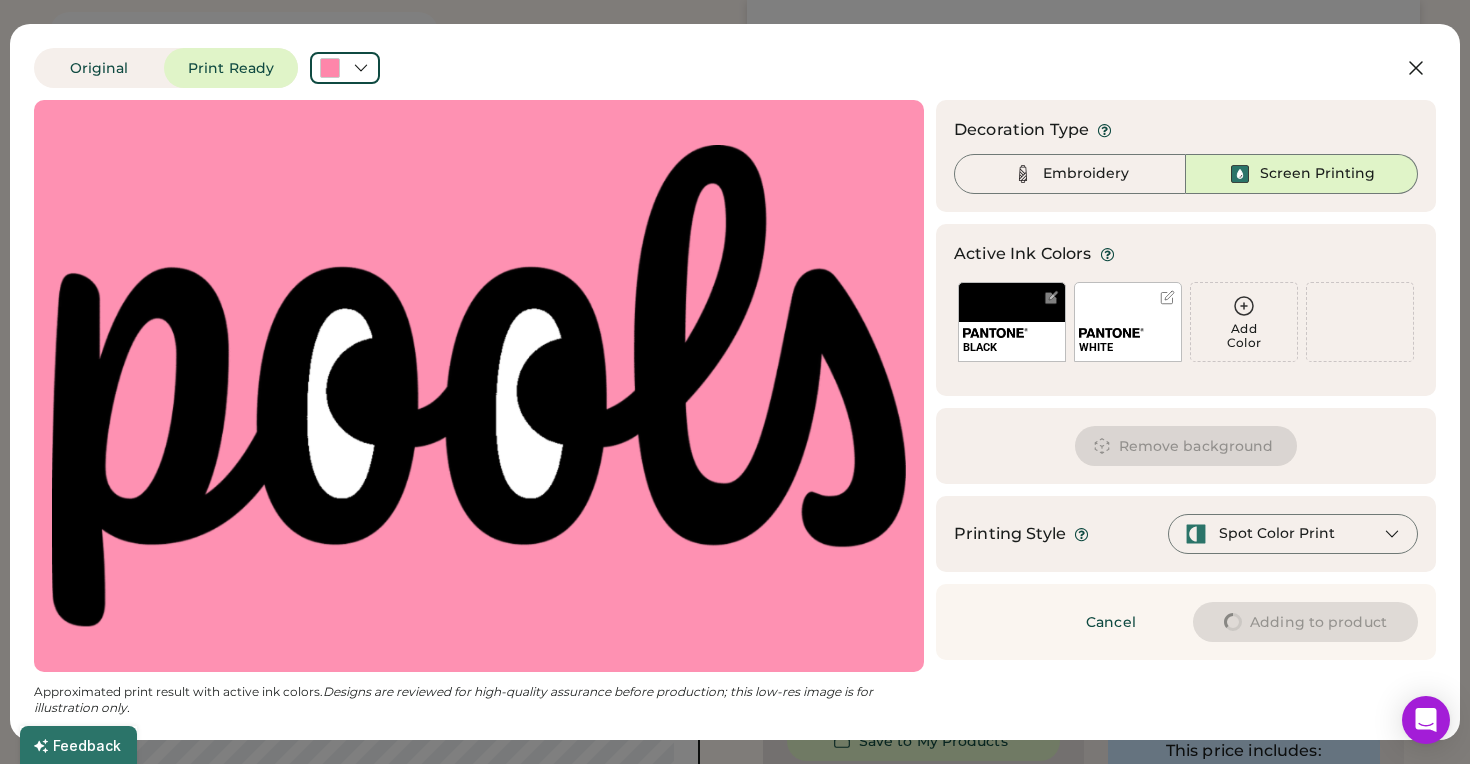 type on "****" 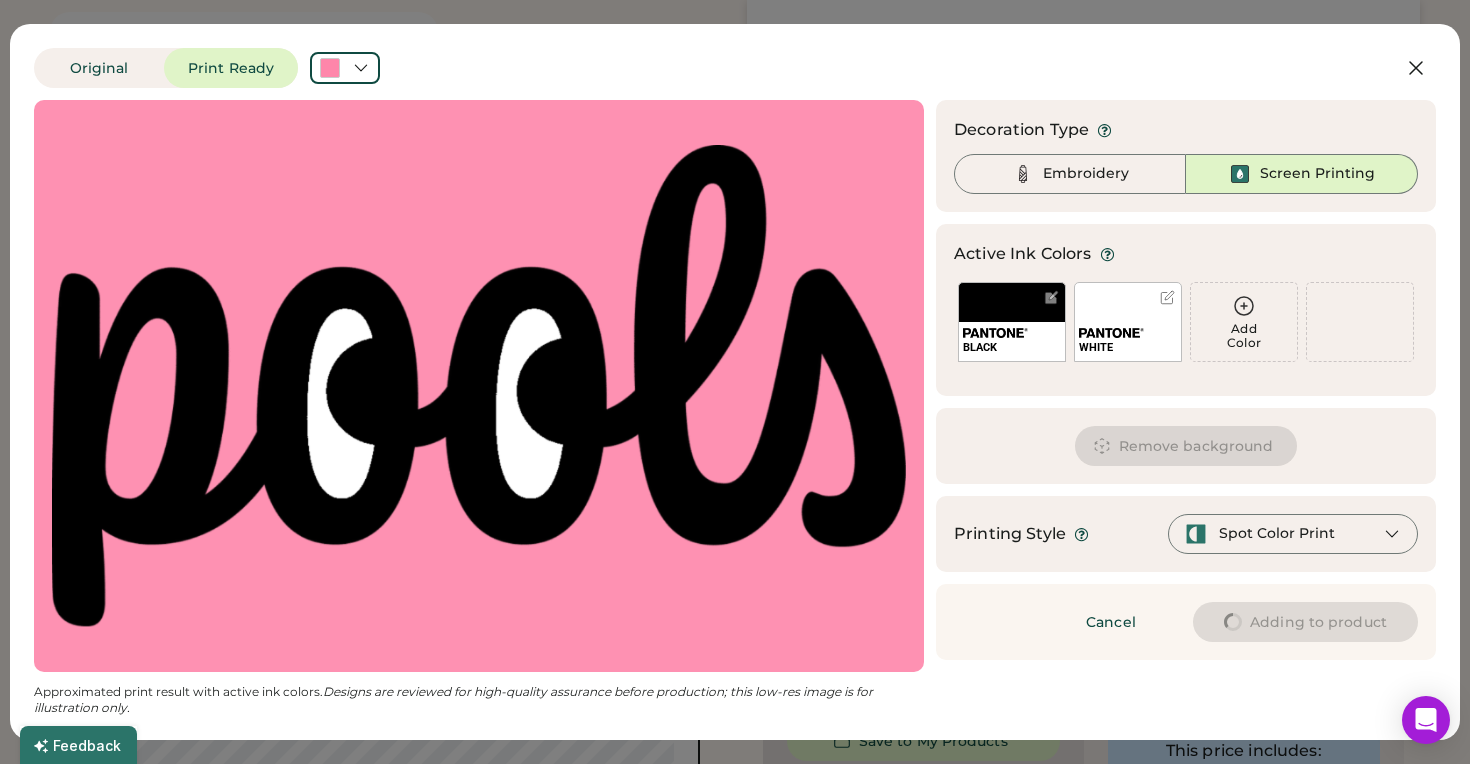 type on "****" 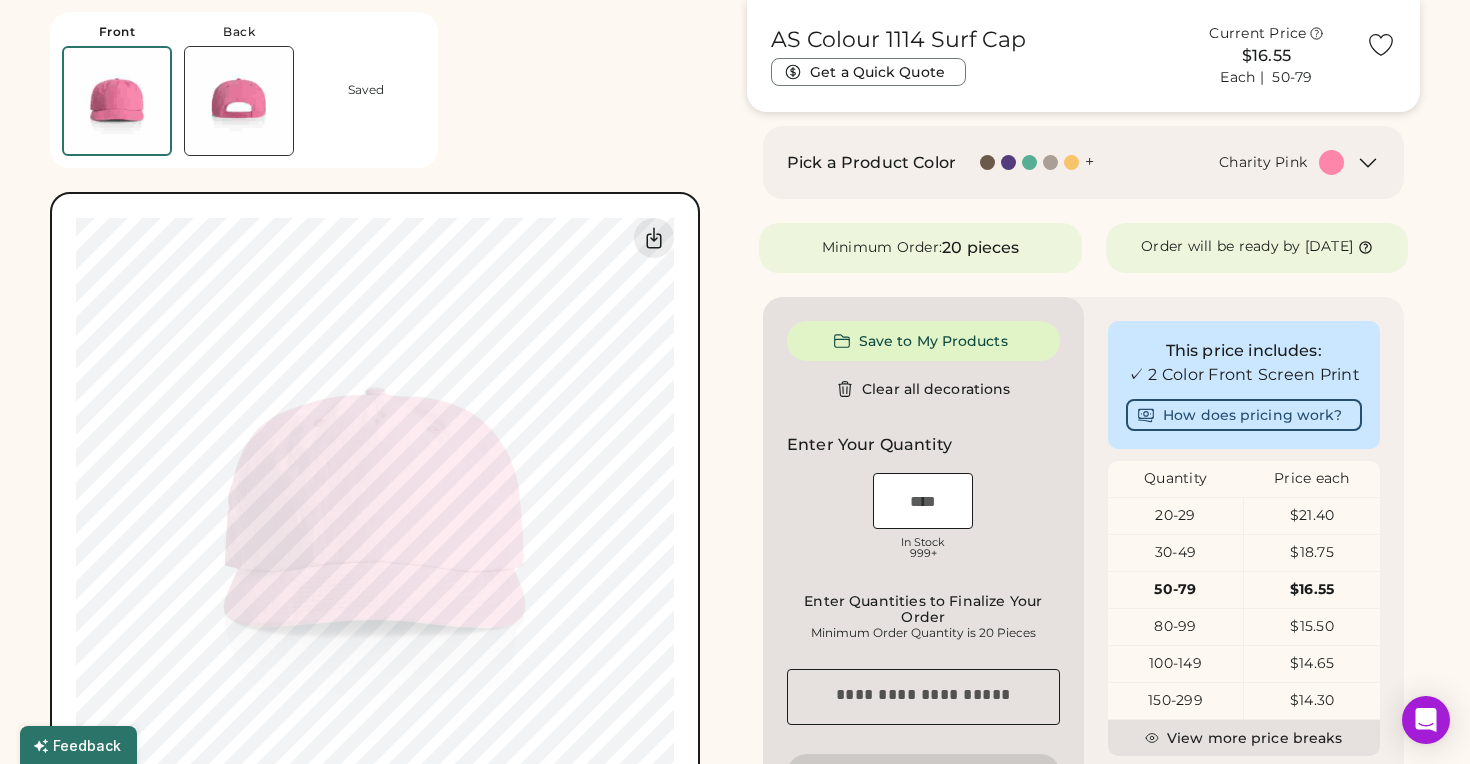 type on "****" 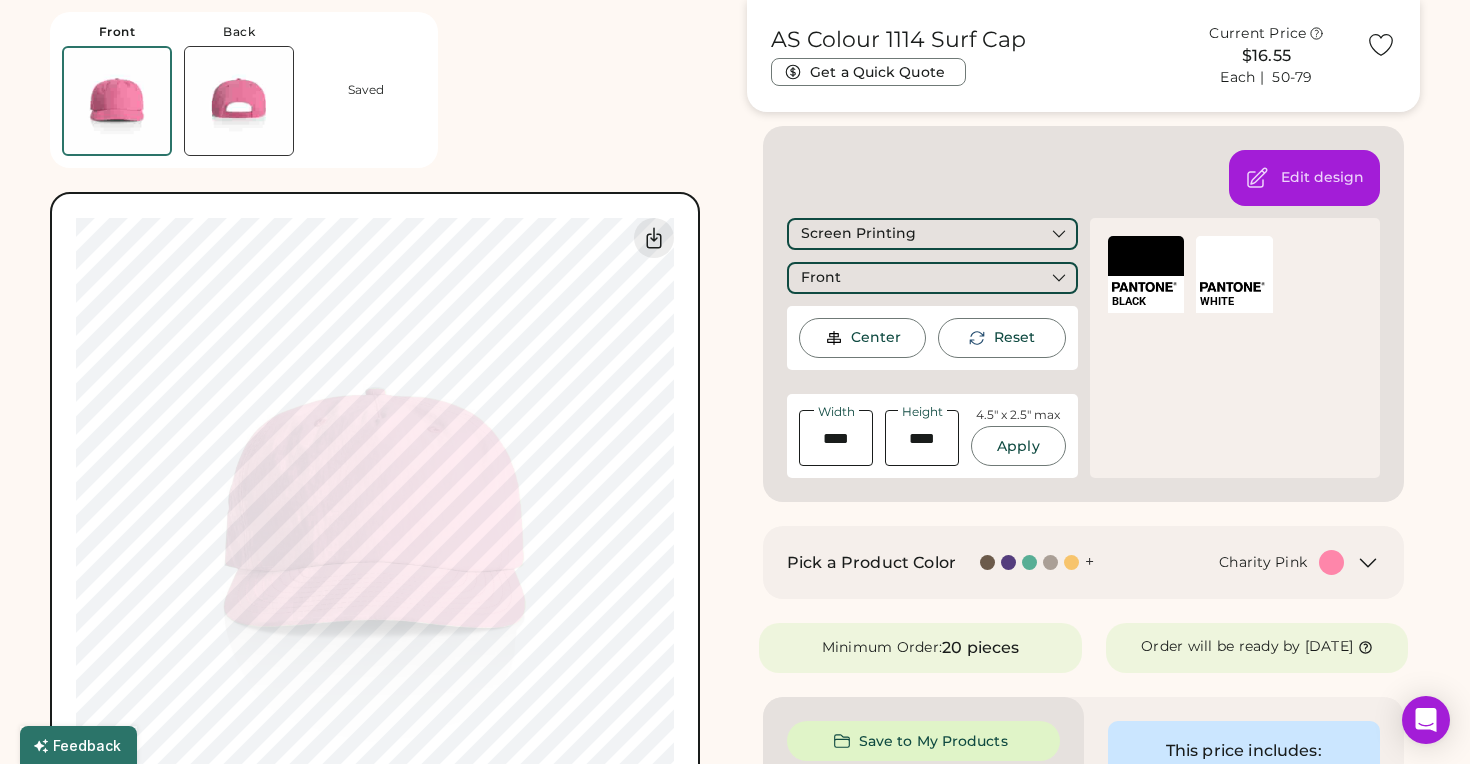 click on "Front Back Saved Switch to back Upload new design
SVG, Ai, PDF, EPS, PSD Non-preferred files:
PNG, JPG, TIFF Max File Size: 25MB    Guidelines are approximate; our team will confirm the correct placement. 0% 0%" at bounding box center [386, 421] 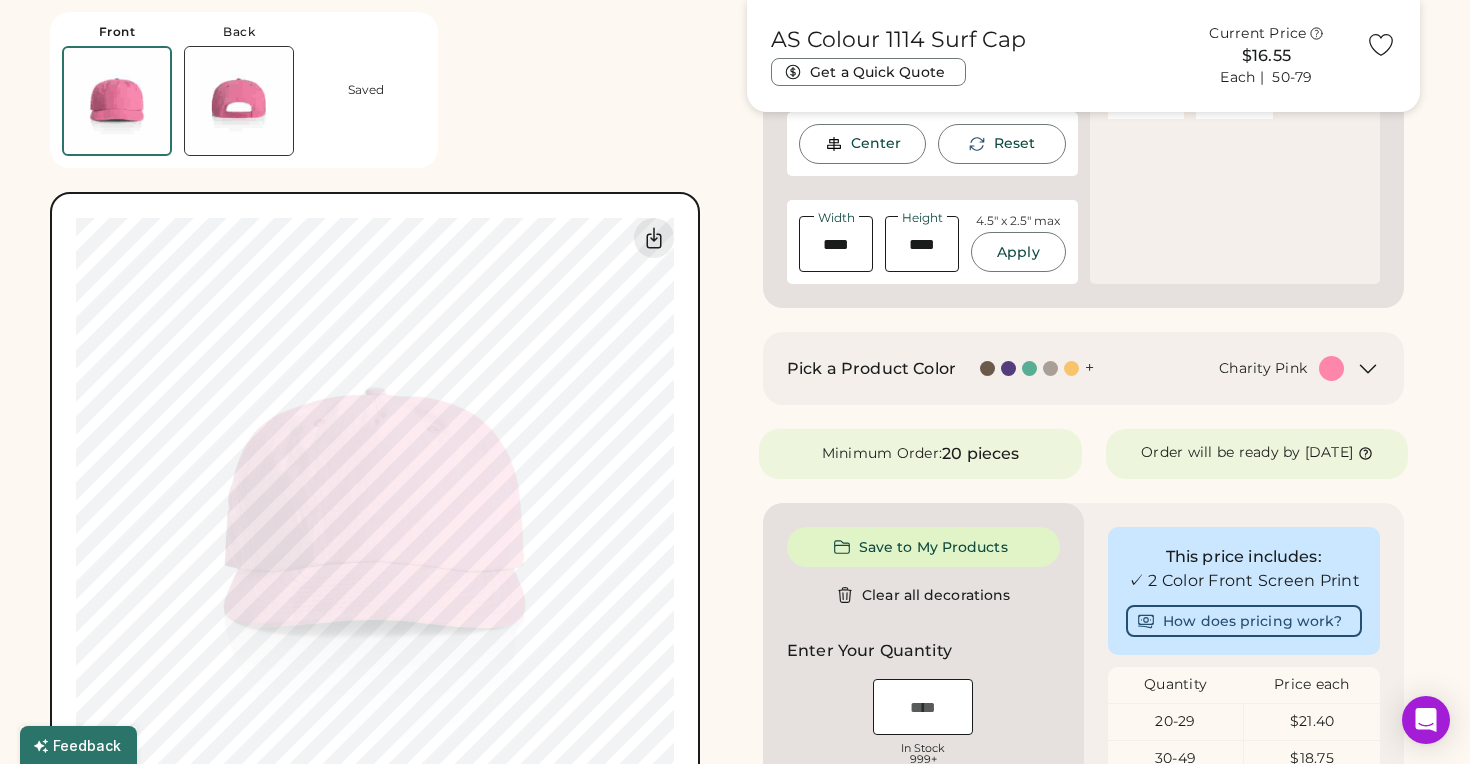 scroll, scrollTop: 491, scrollLeft: 0, axis: vertical 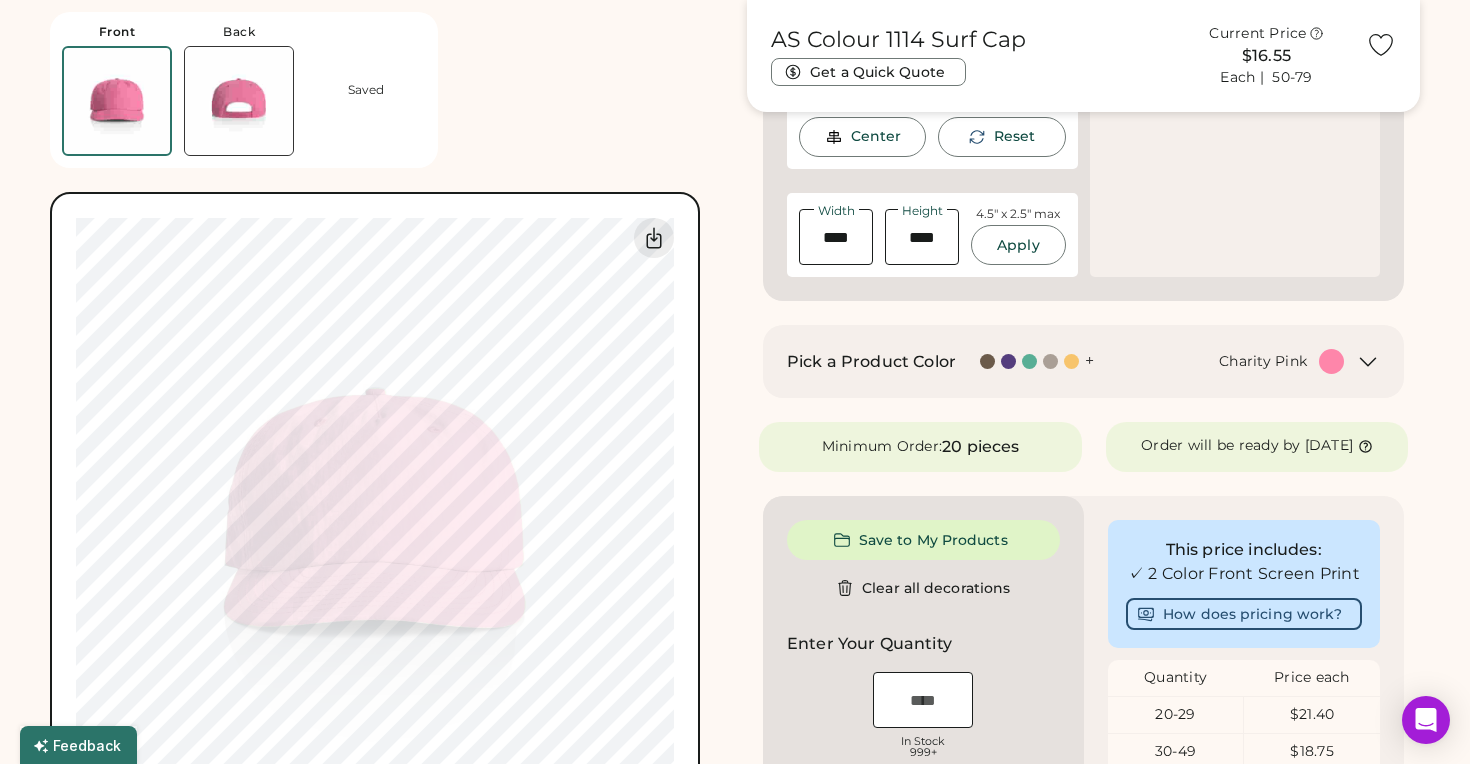 click on "Front Back Saved Switch to back Upload new design
SVG, Ai, PDF, EPS, PSD Non-preferred files:
PNG, JPG, TIFF Max File Size: 25MB    Guidelines are approximate; our team will confirm the correct placement. 0% 0%" at bounding box center (386, 421) 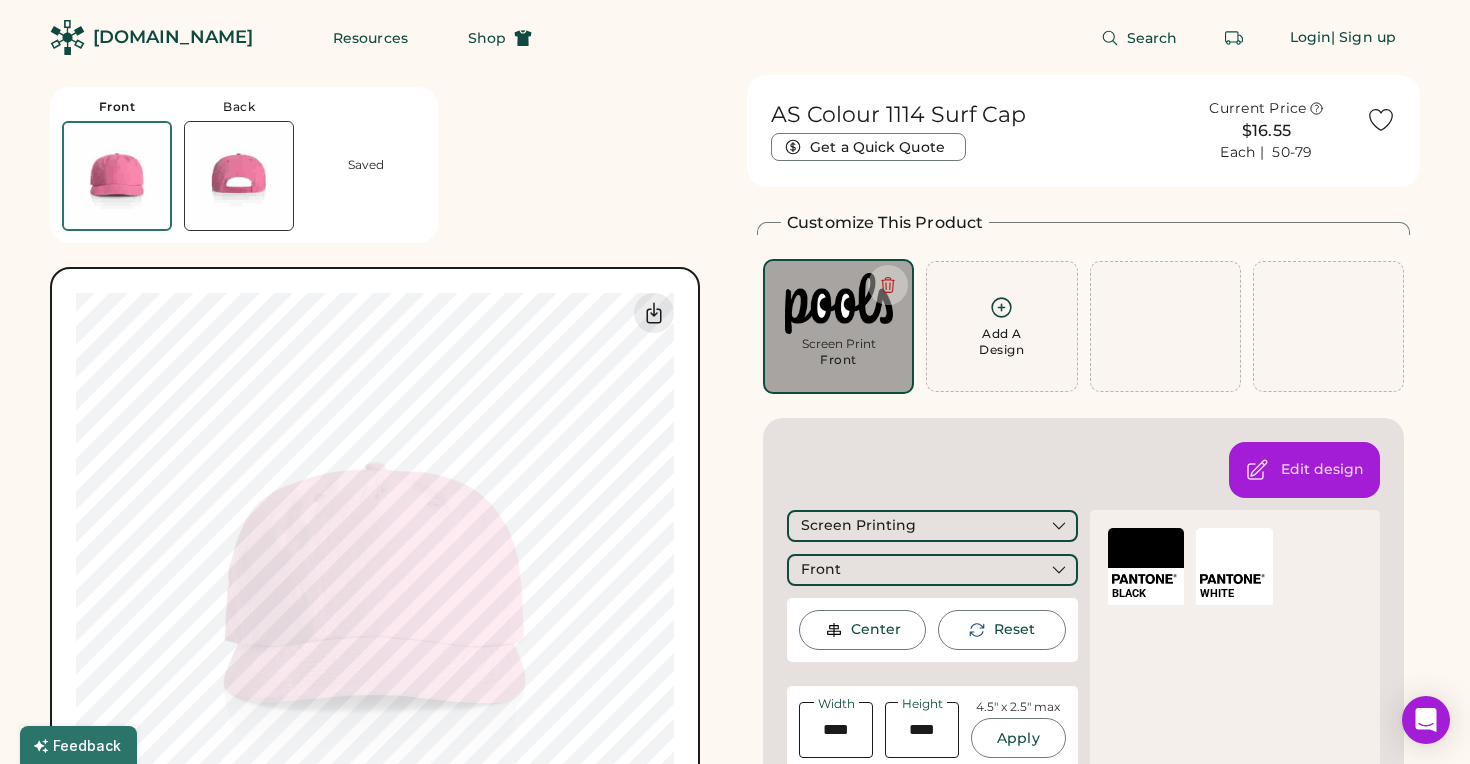 scroll, scrollTop: 0, scrollLeft: 0, axis: both 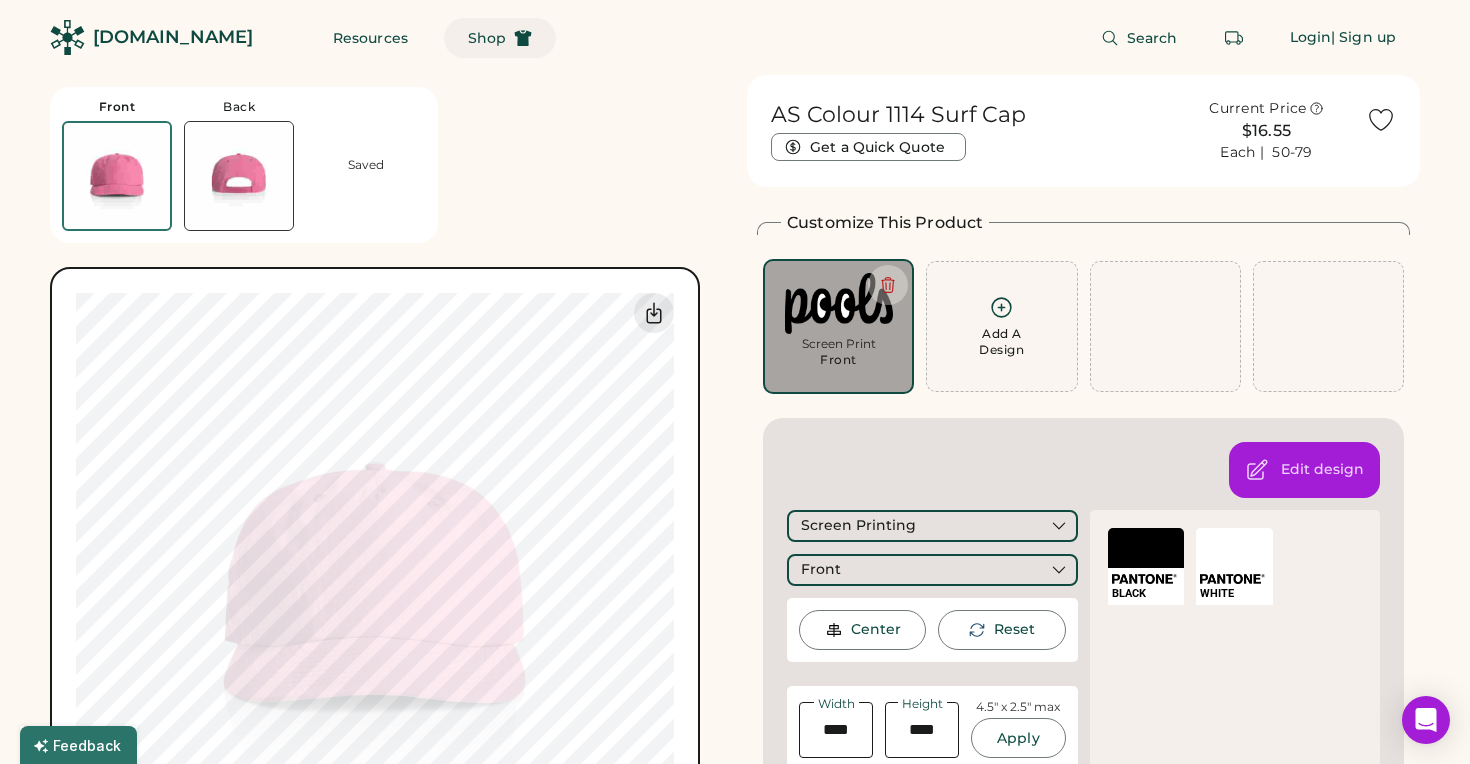 click on "Shop" at bounding box center (487, 38) 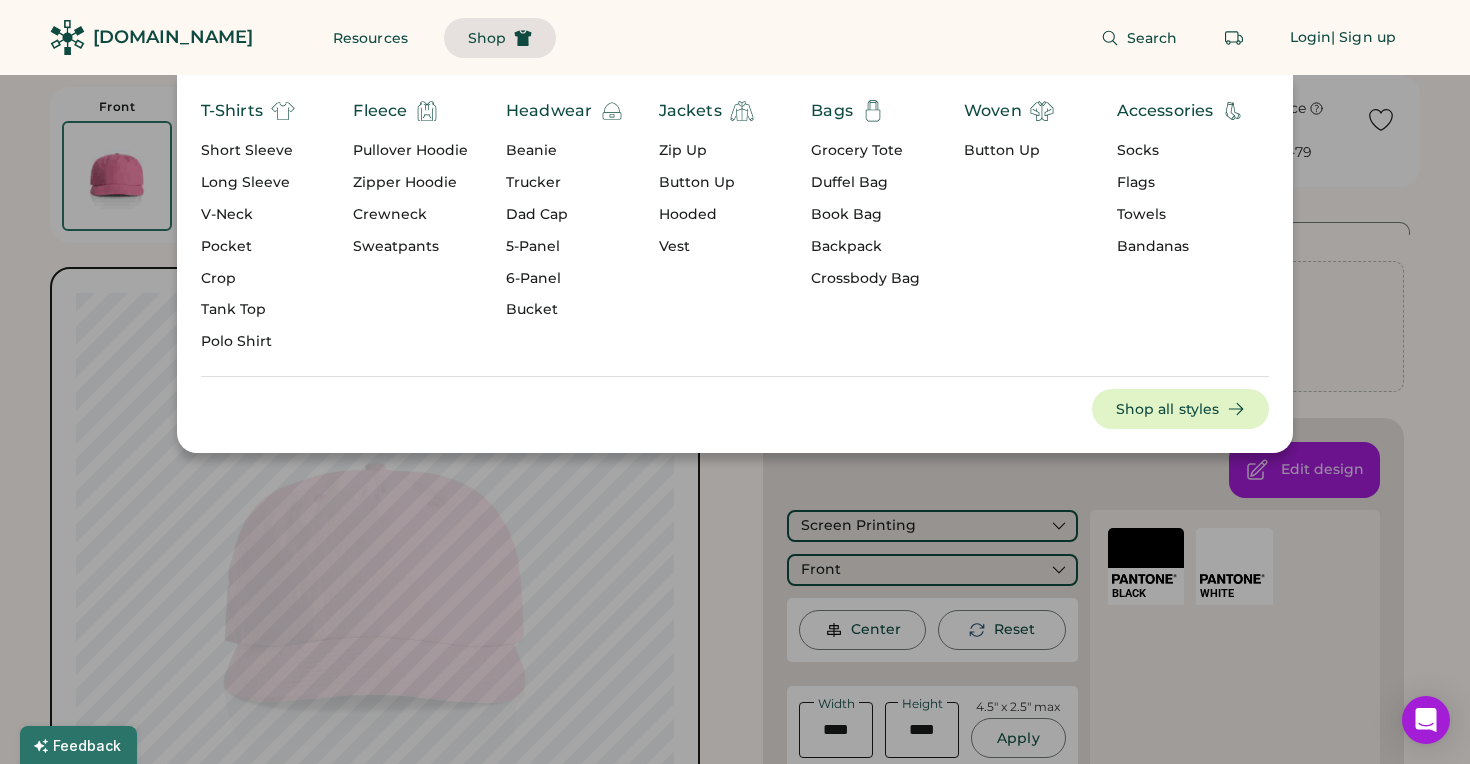 click on "Trucker" at bounding box center [565, 183] 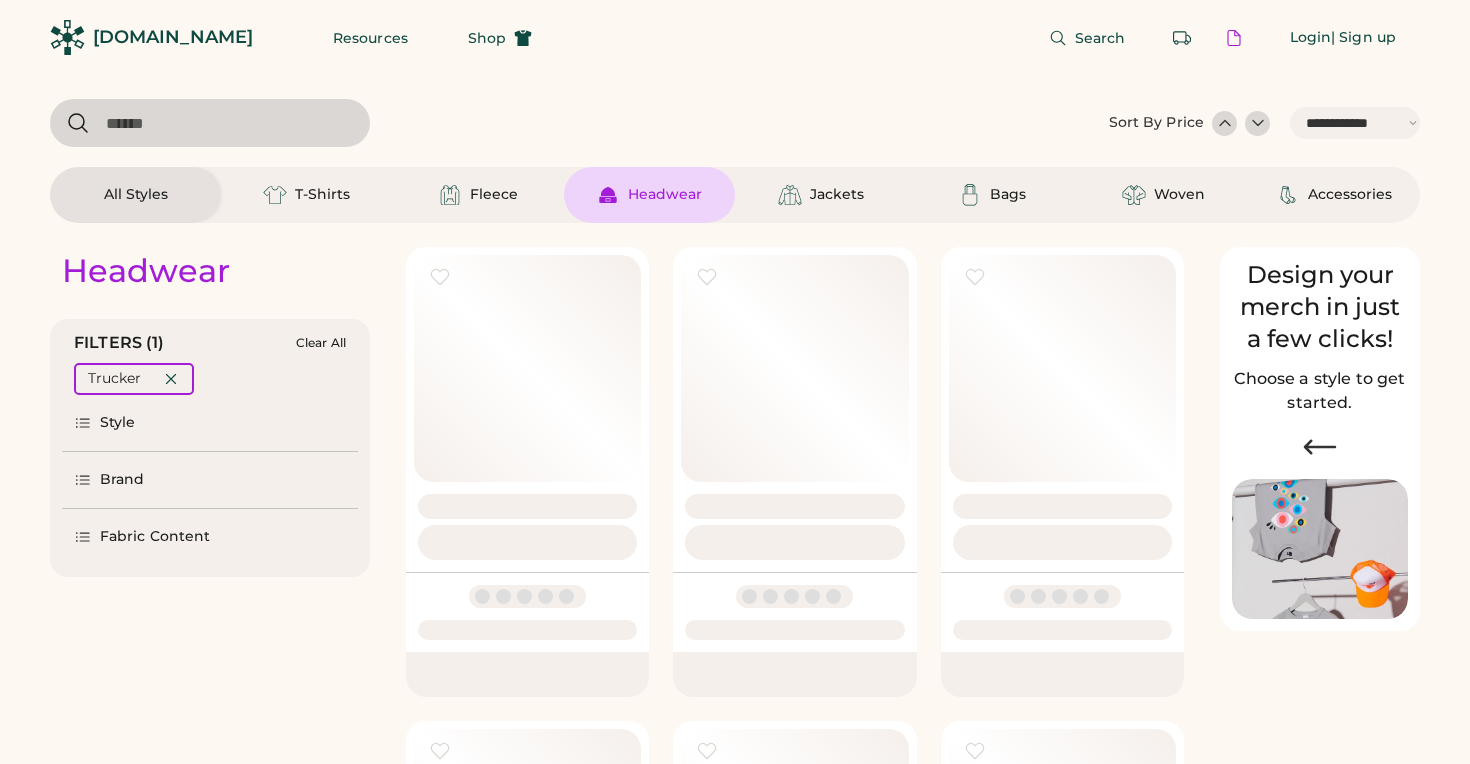 select on "*****" 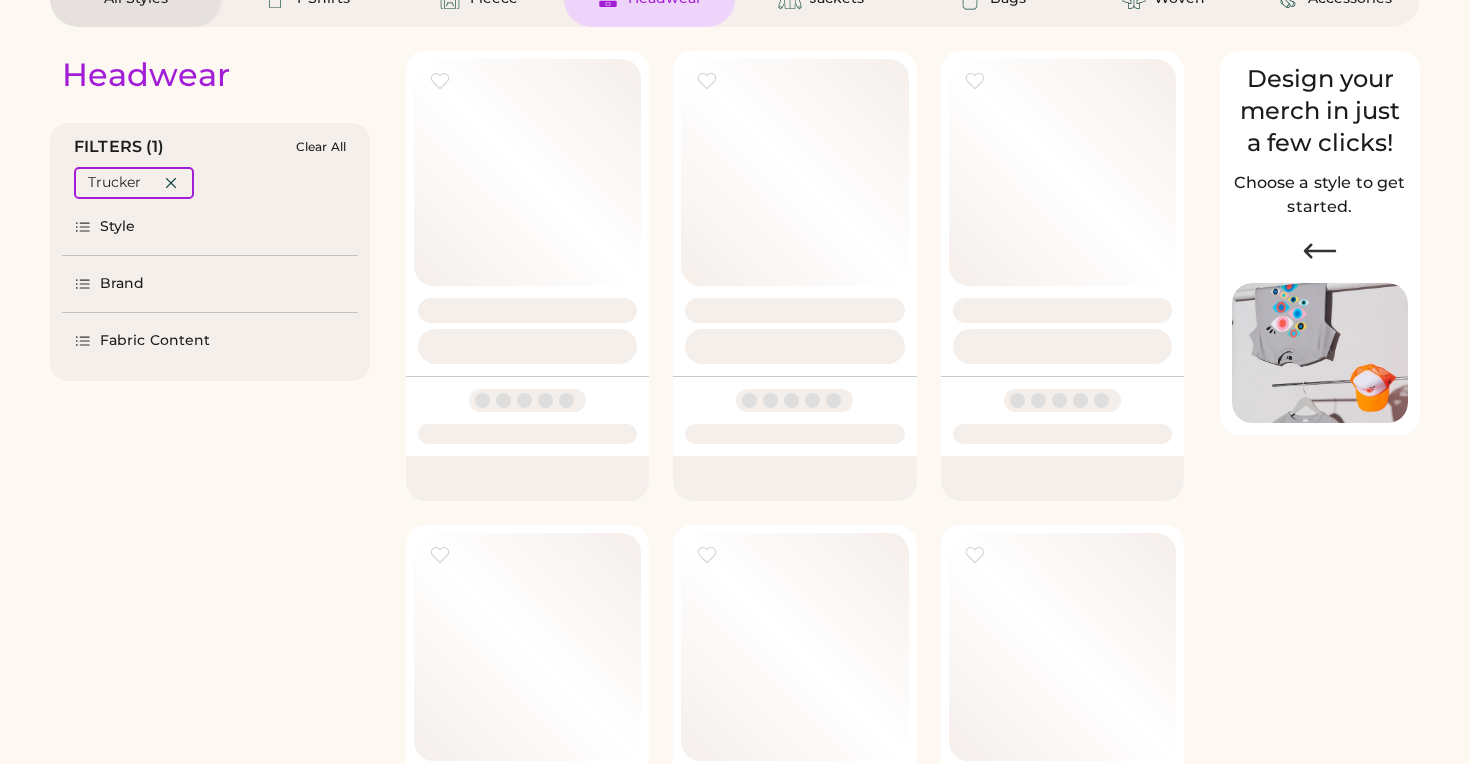 scroll, scrollTop: 0, scrollLeft: 0, axis: both 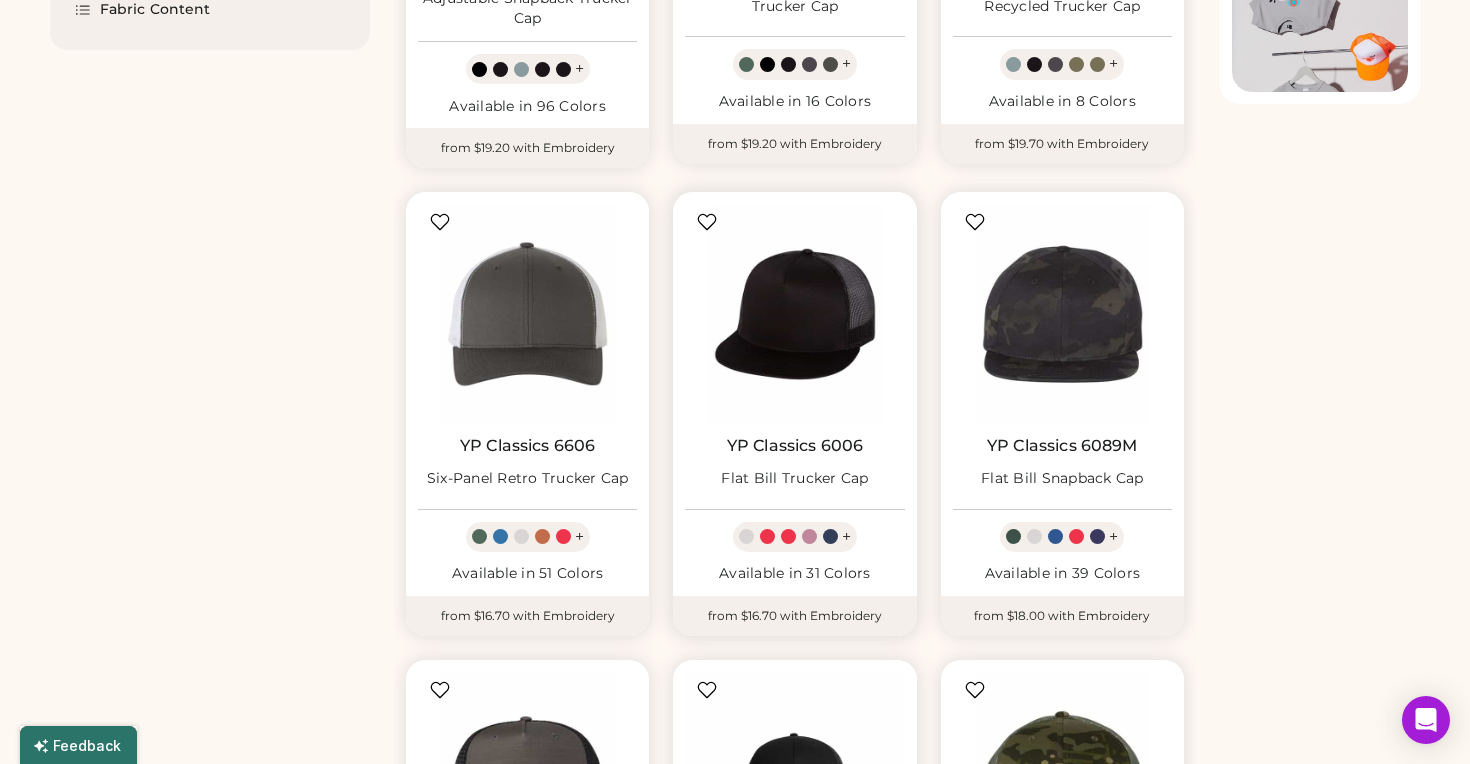 click at bounding box center (767, 536) 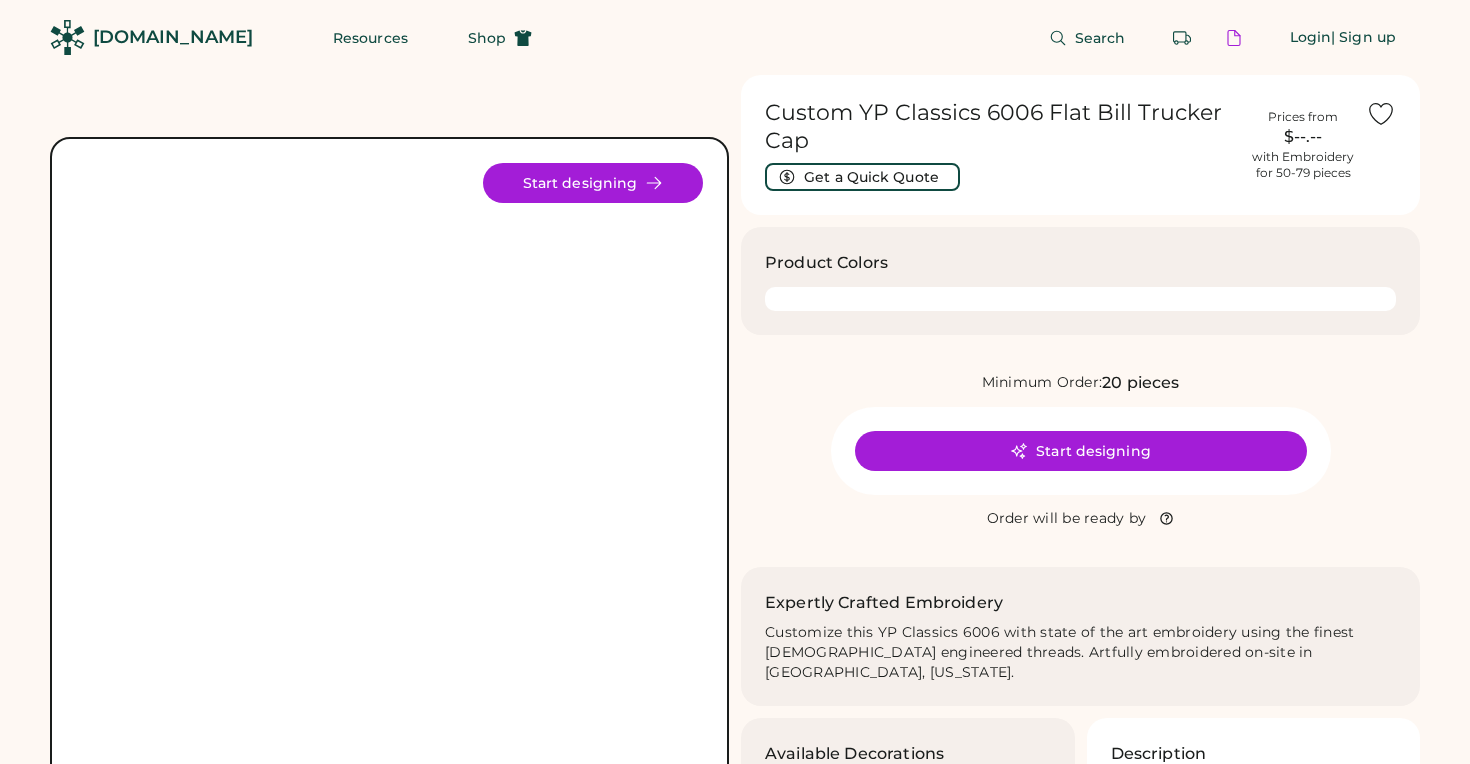 scroll, scrollTop: 0, scrollLeft: 0, axis: both 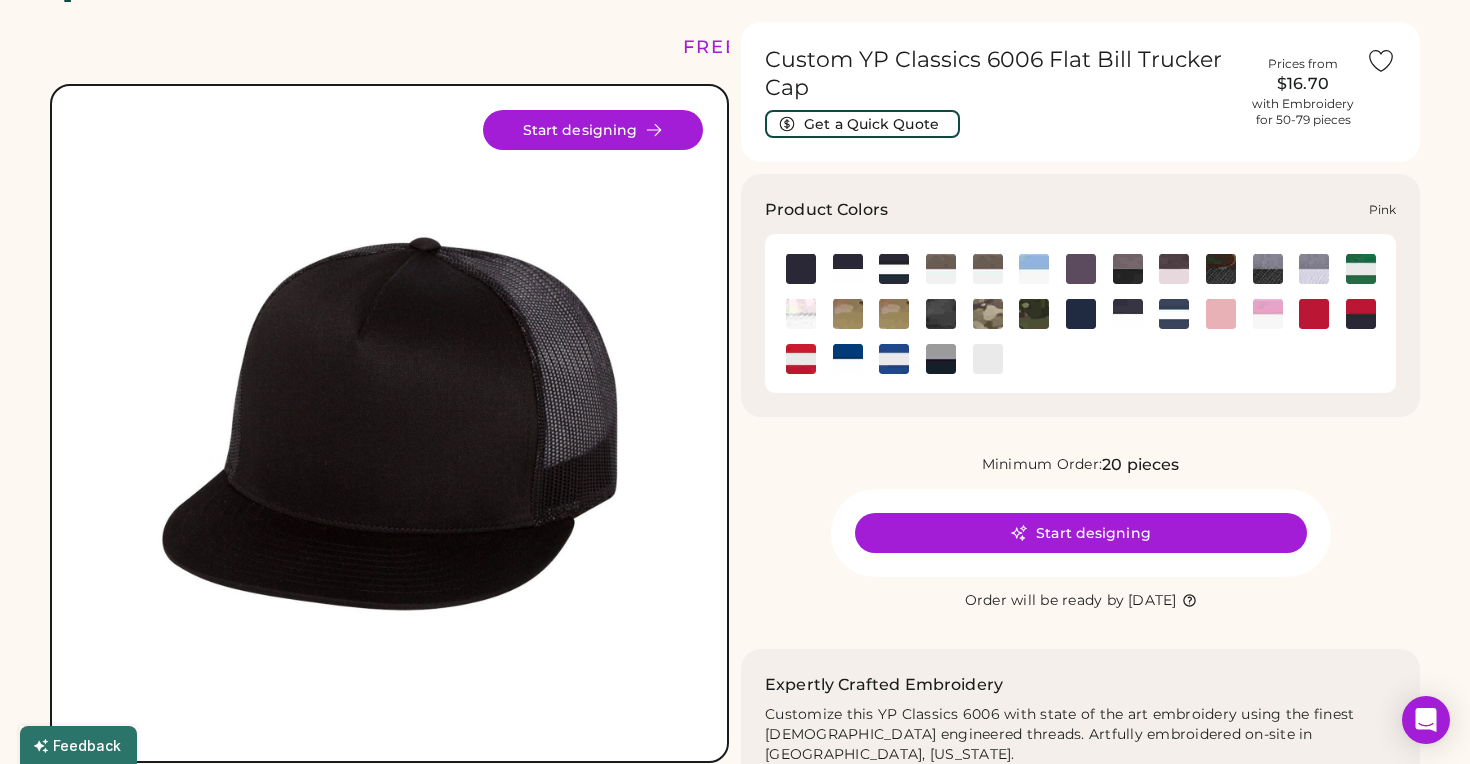 click 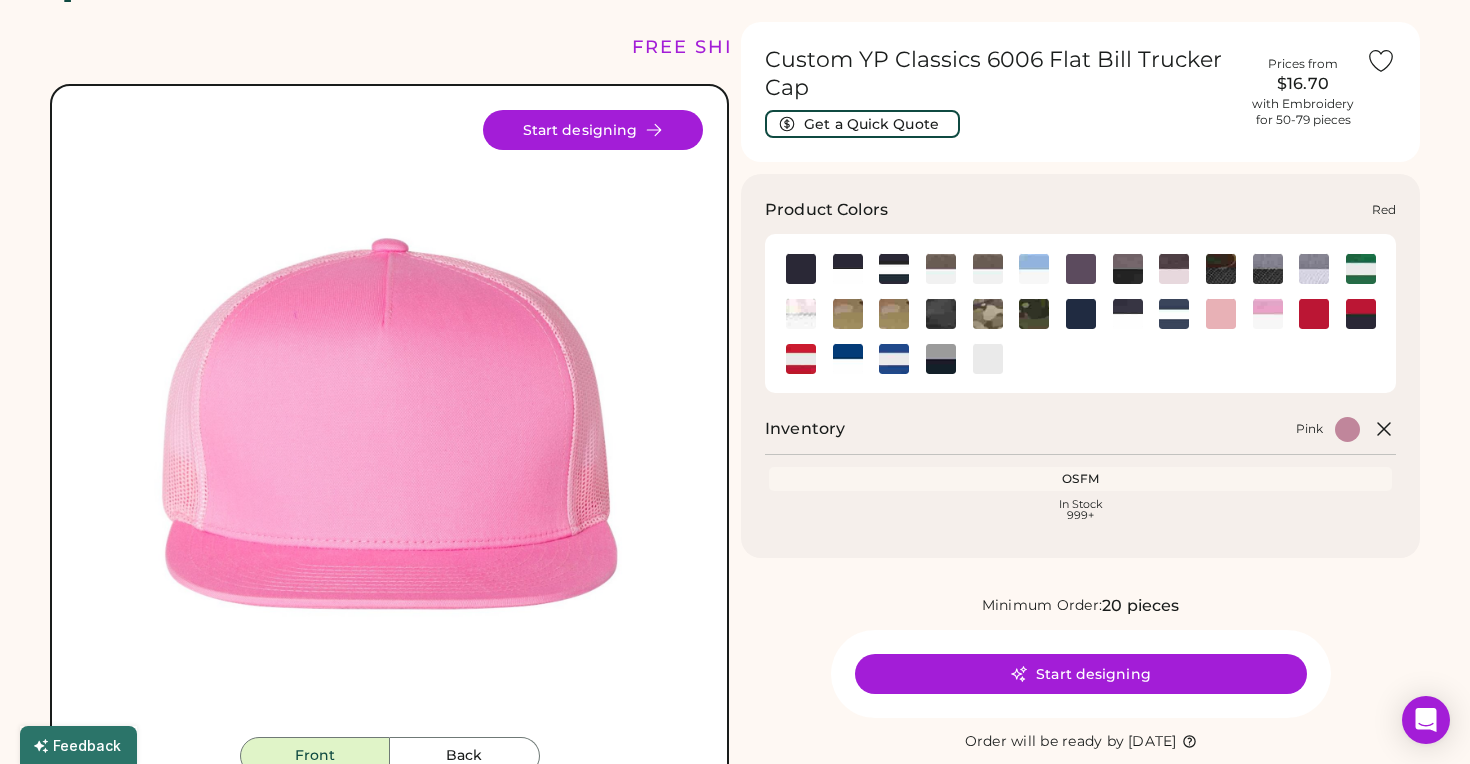 click 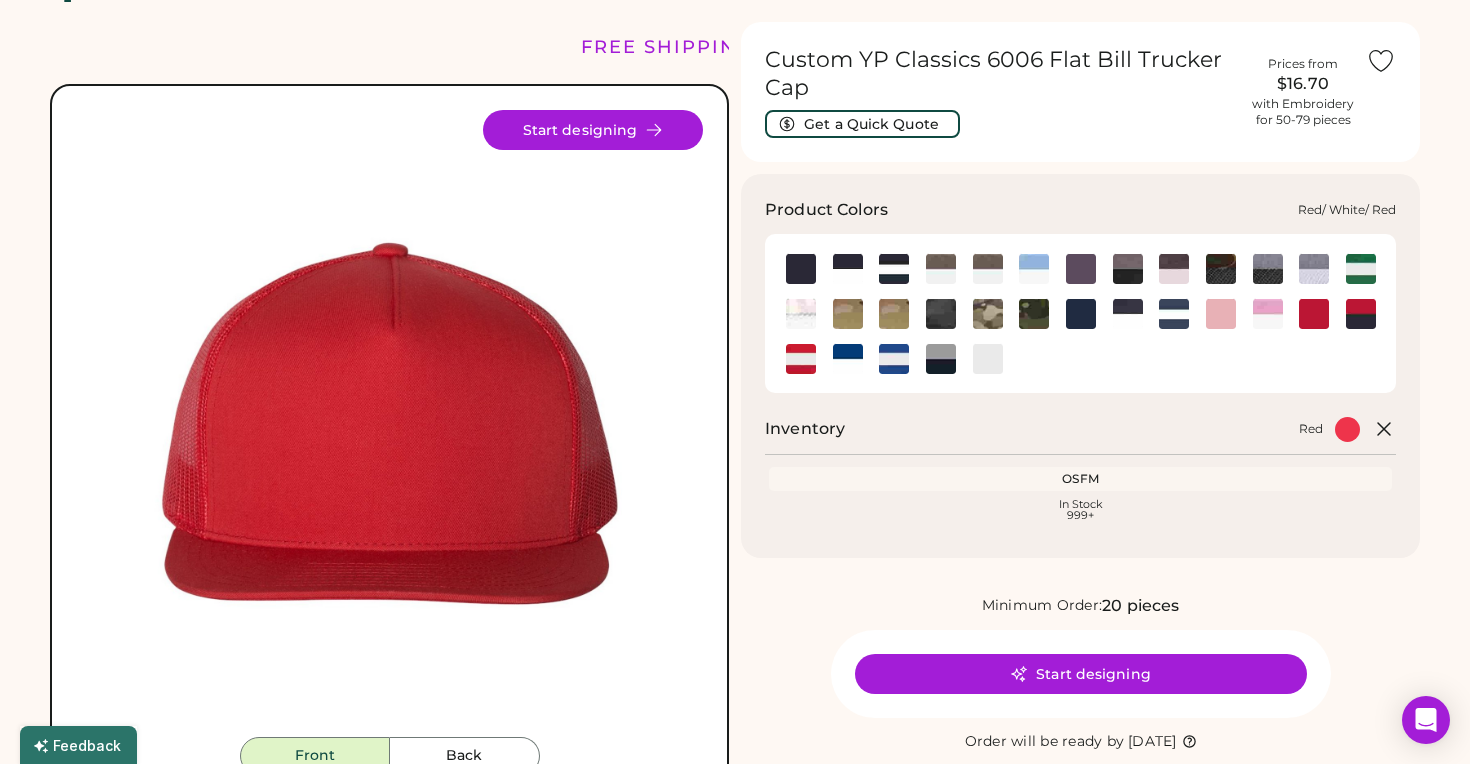 click 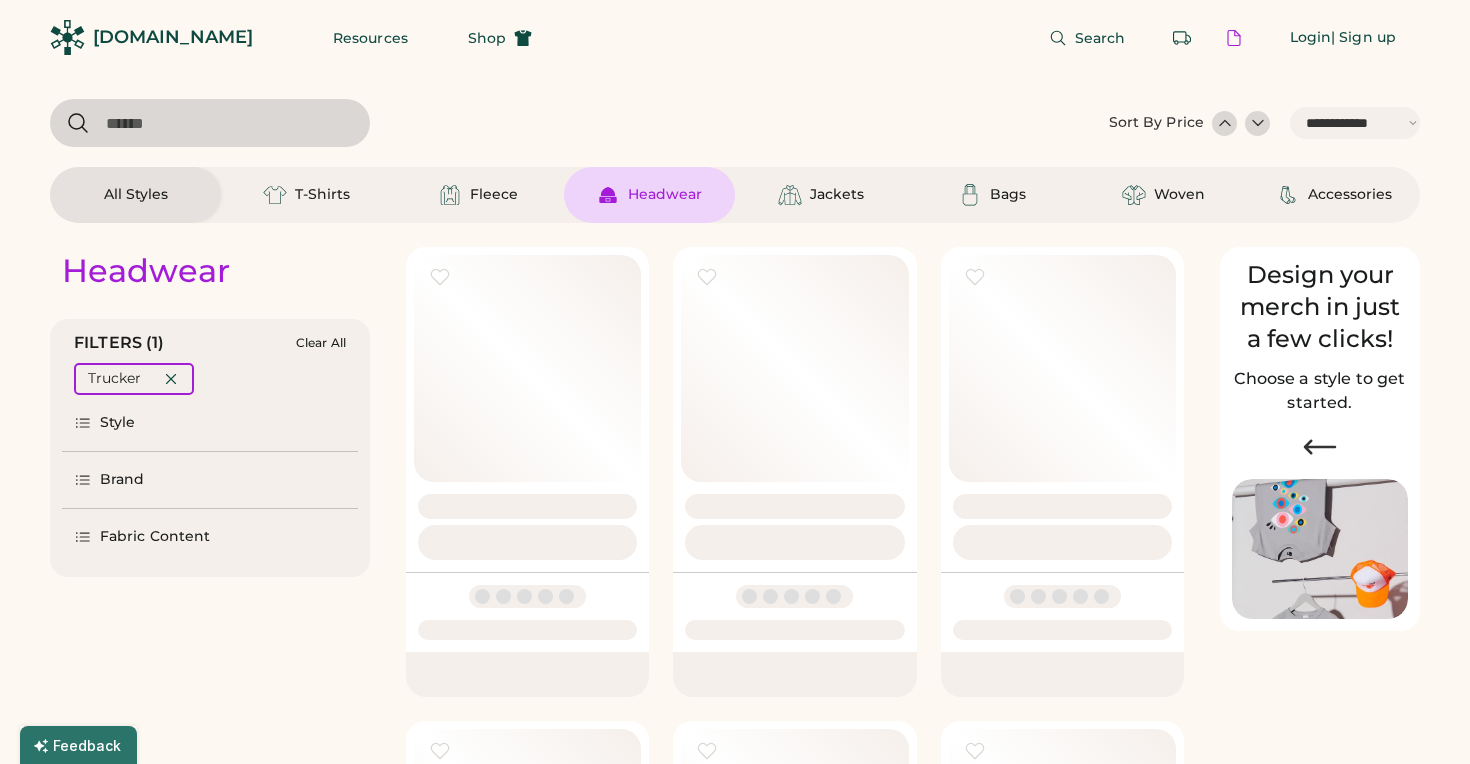 select on "*****" 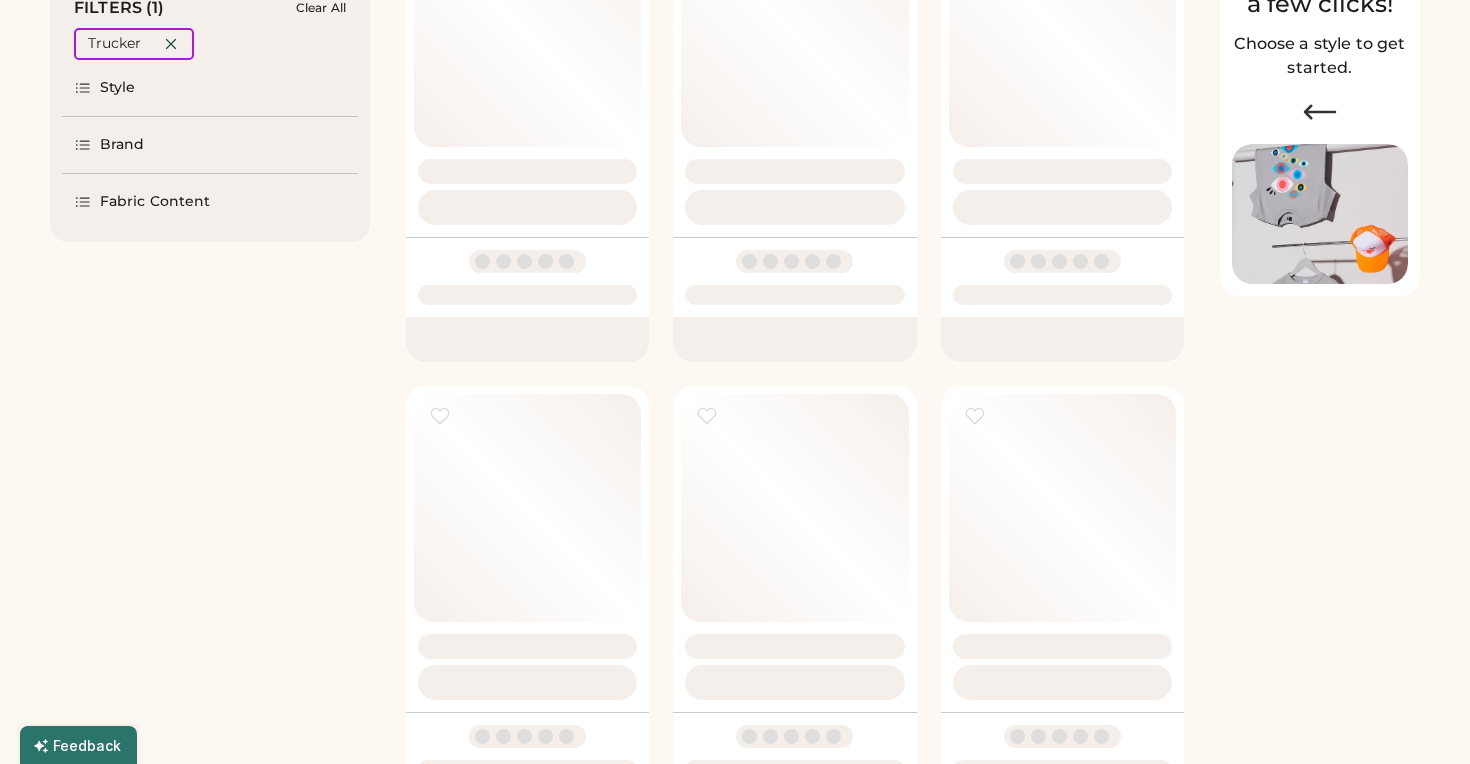 scroll, scrollTop: 0, scrollLeft: 0, axis: both 